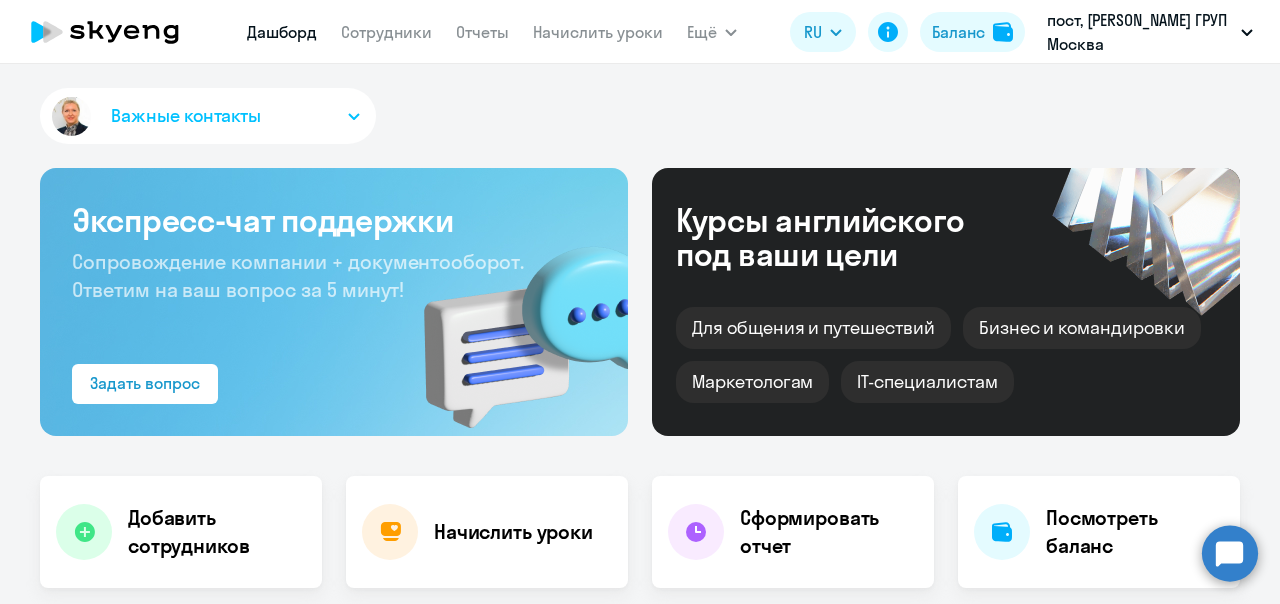 select on "30" 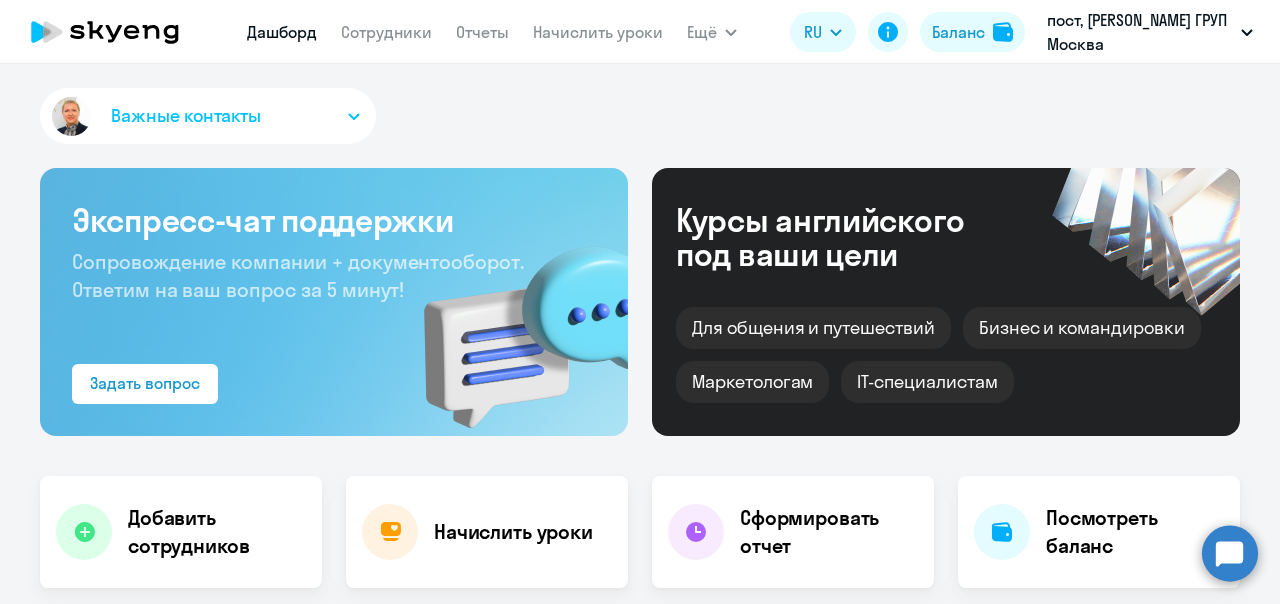 scroll, scrollTop: 0, scrollLeft: 0, axis: both 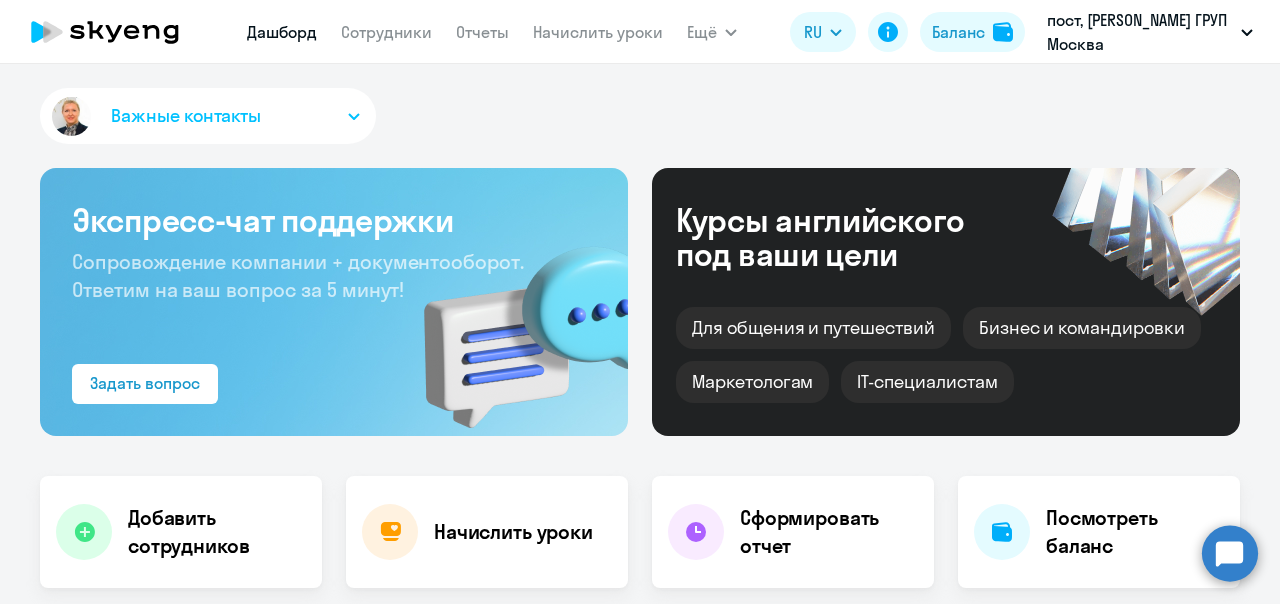 click 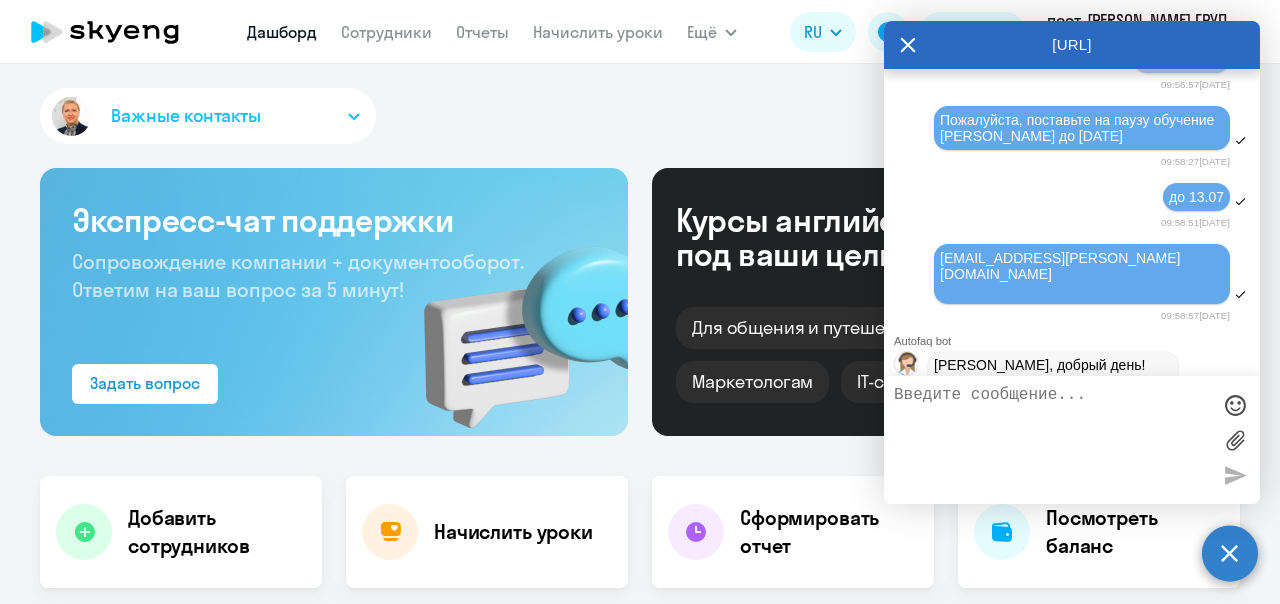 scroll, scrollTop: 59879, scrollLeft: 0, axis: vertical 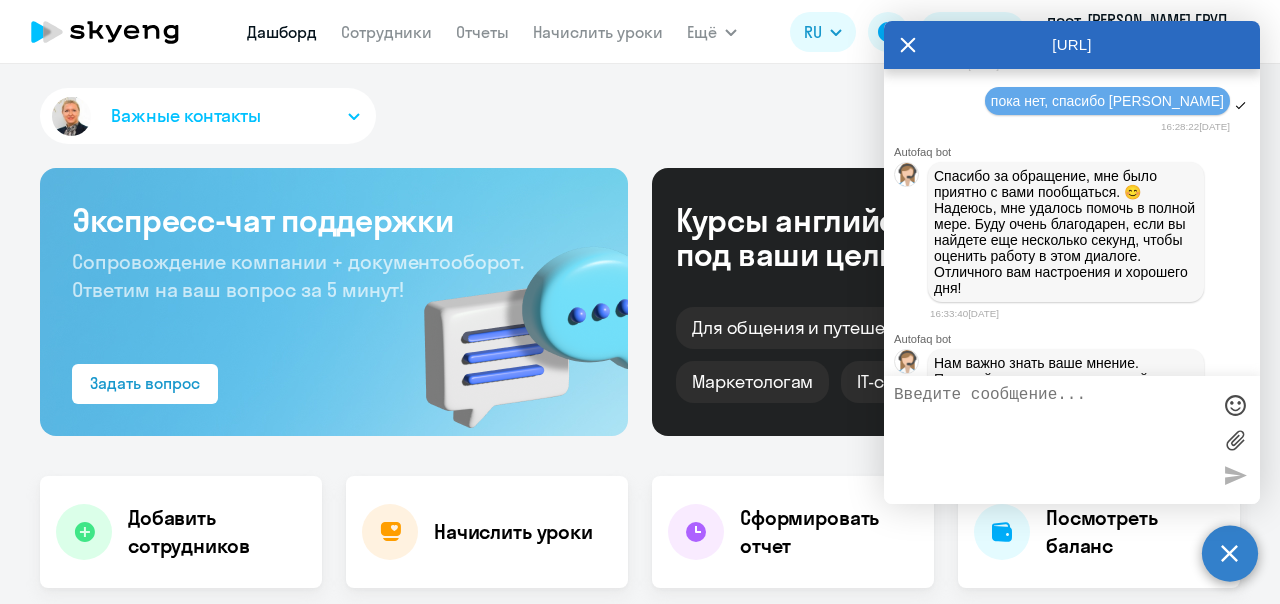 drag, startPoint x: 1114, startPoint y: 224, endPoint x: 1100, endPoint y: 224, distance: 14 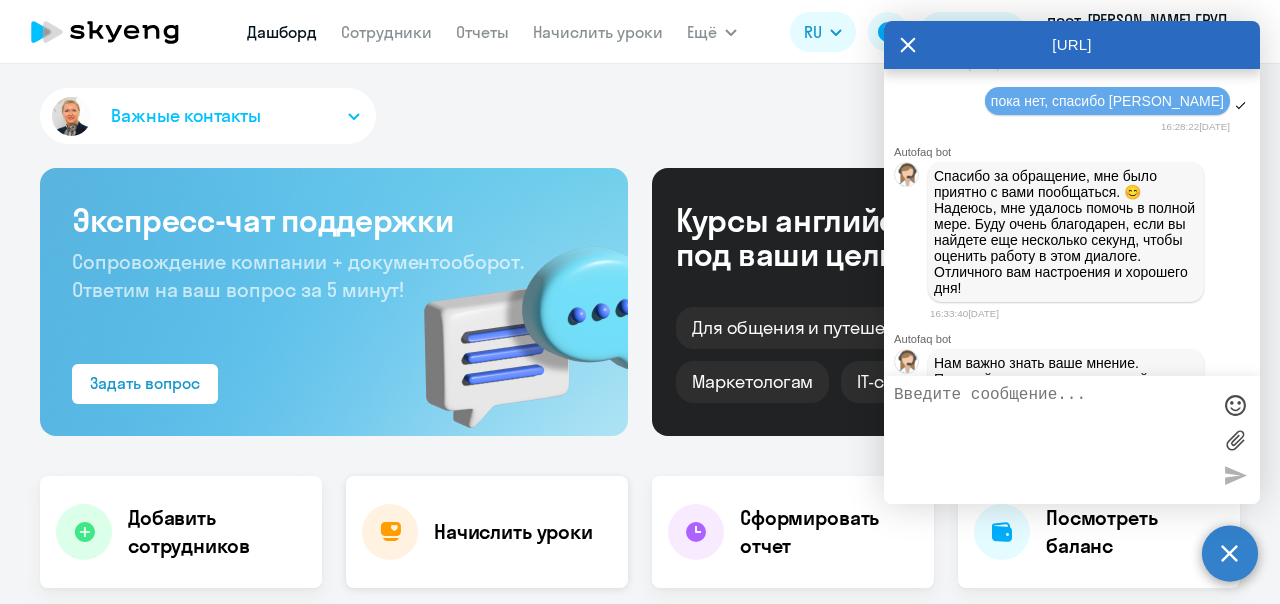 copy on "!" 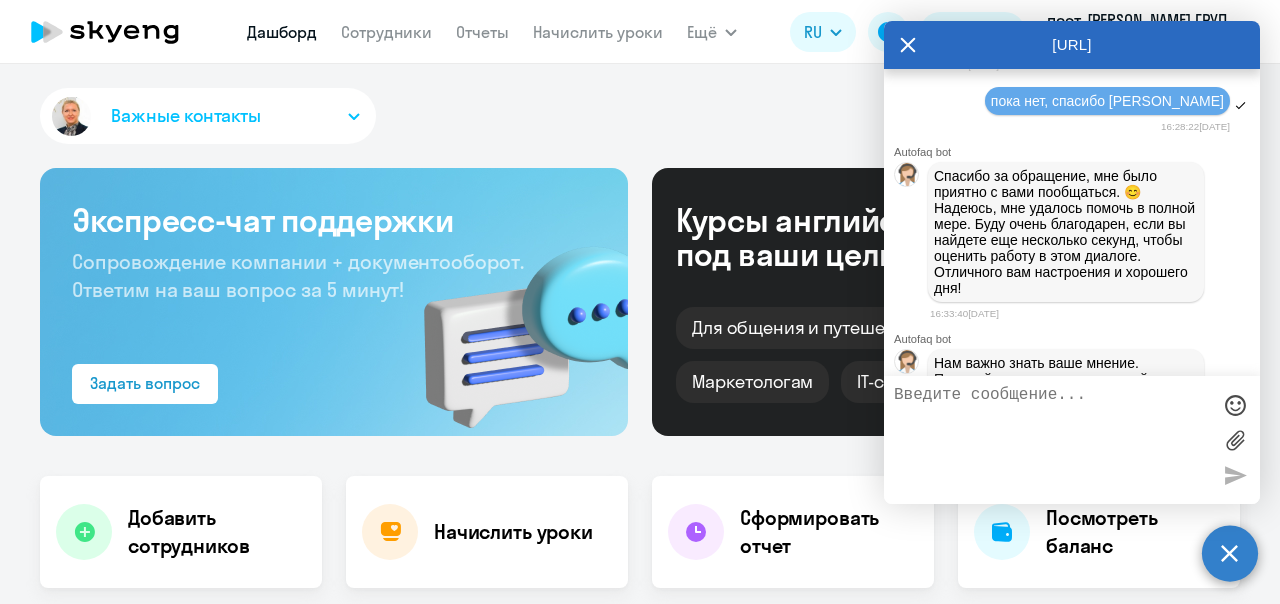 click on "[PERSON_NAME] [PHONE_NUMBER]
[EMAIL_ADDRESS][PERSON_NAME][DOMAIN_NAME]
ТГ: ksksksksksks17!" at bounding box center (1060, -1794) 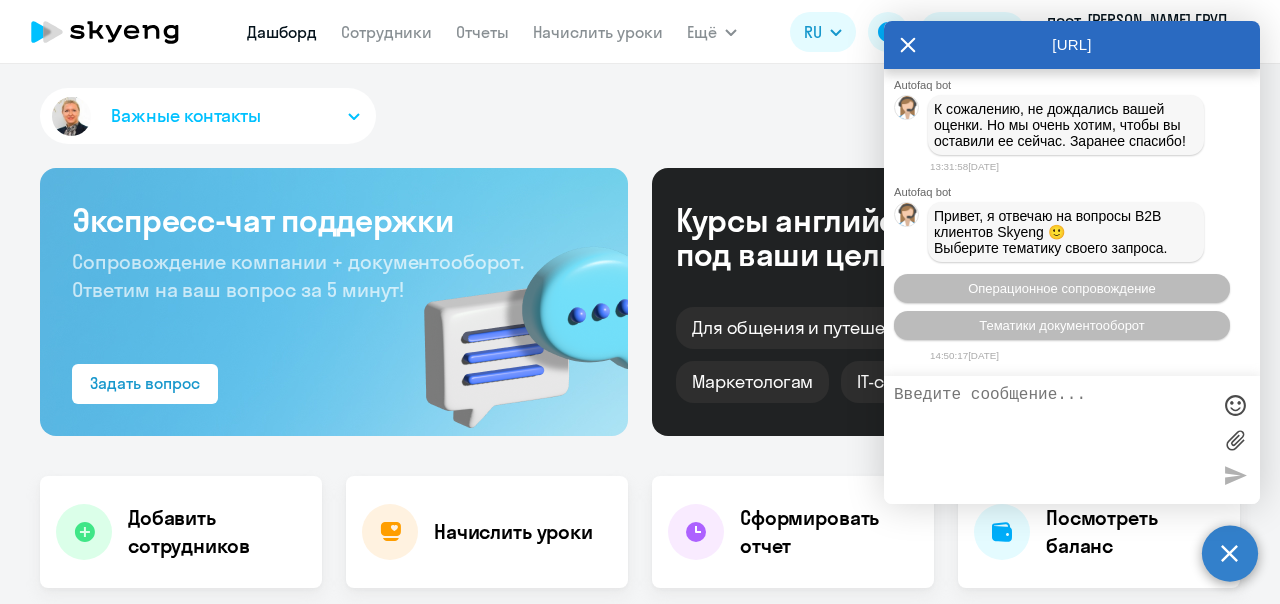 click at bounding box center (1052, 440) 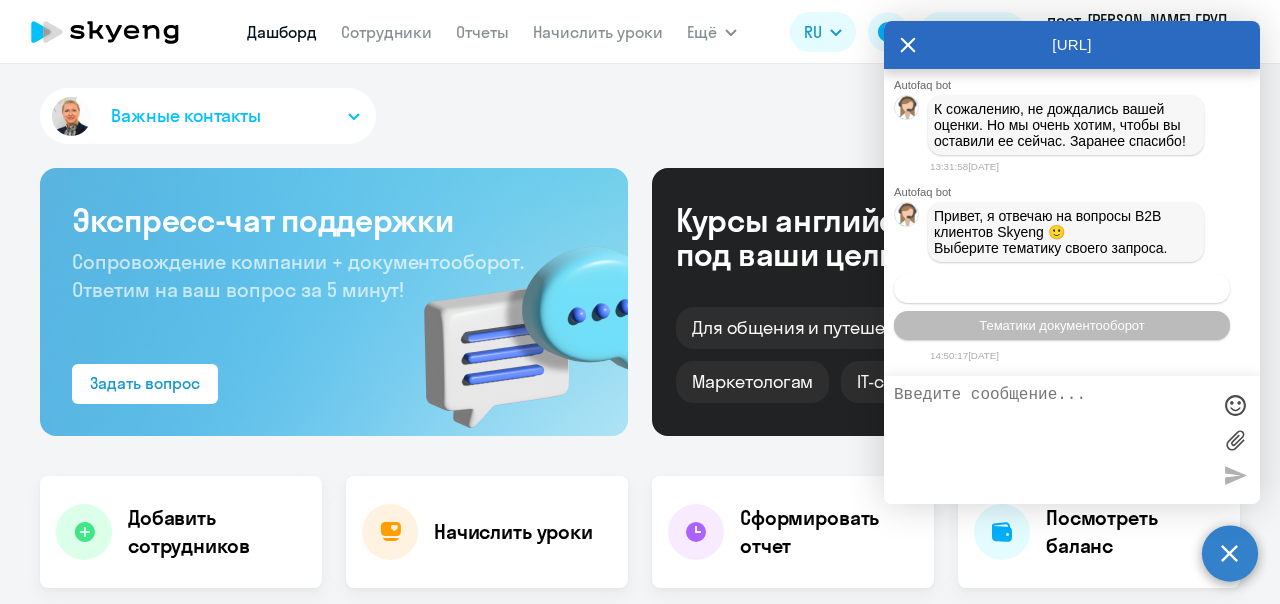 click on "Операционное сопровождение" at bounding box center (1062, 288) 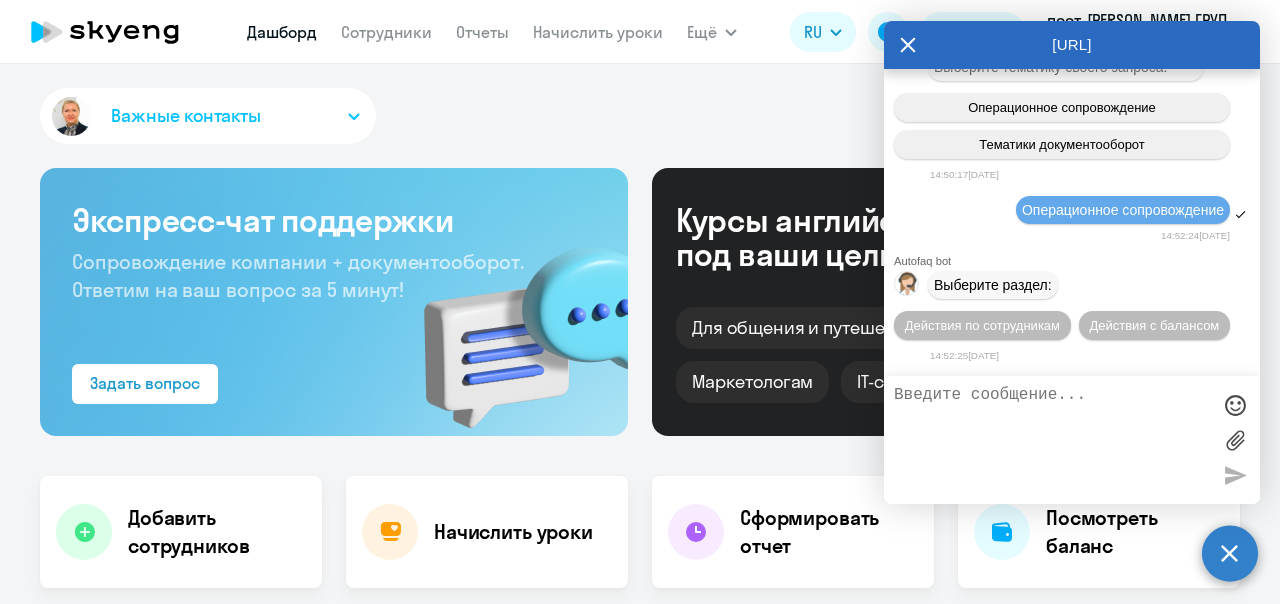 scroll, scrollTop: 64910, scrollLeft: 0, axis: vertical 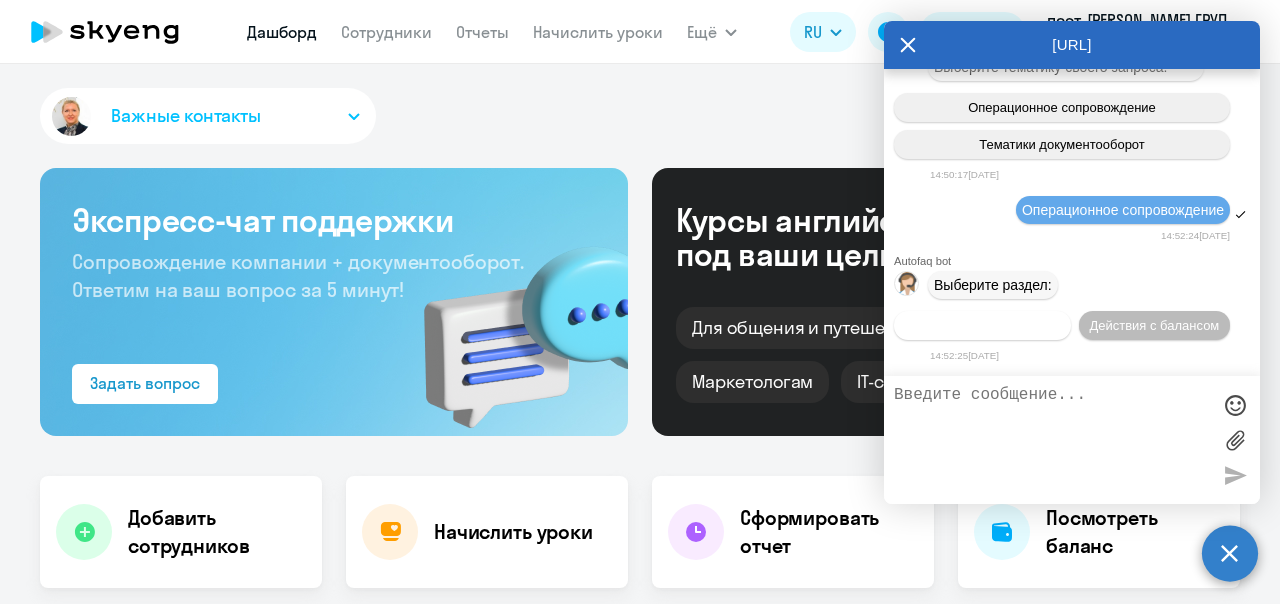 click on "Действия по сотрудникам" at bounding box center [982, 325] 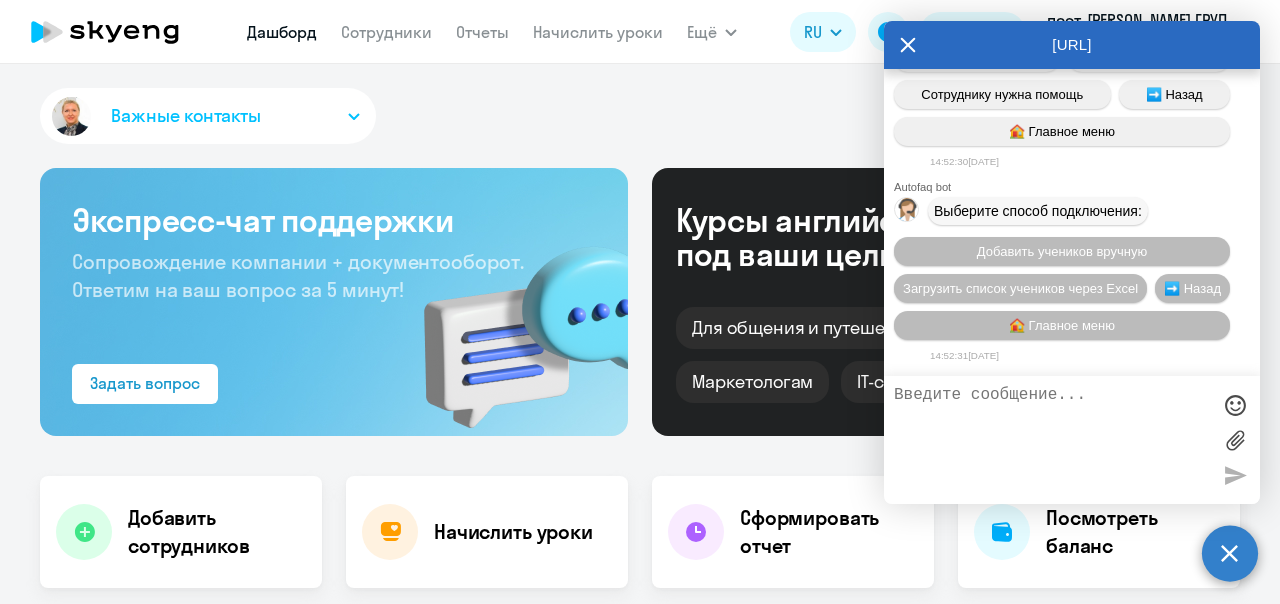 scroll, scrollTop: 65462, scrollLeft: 0, axis: vertical 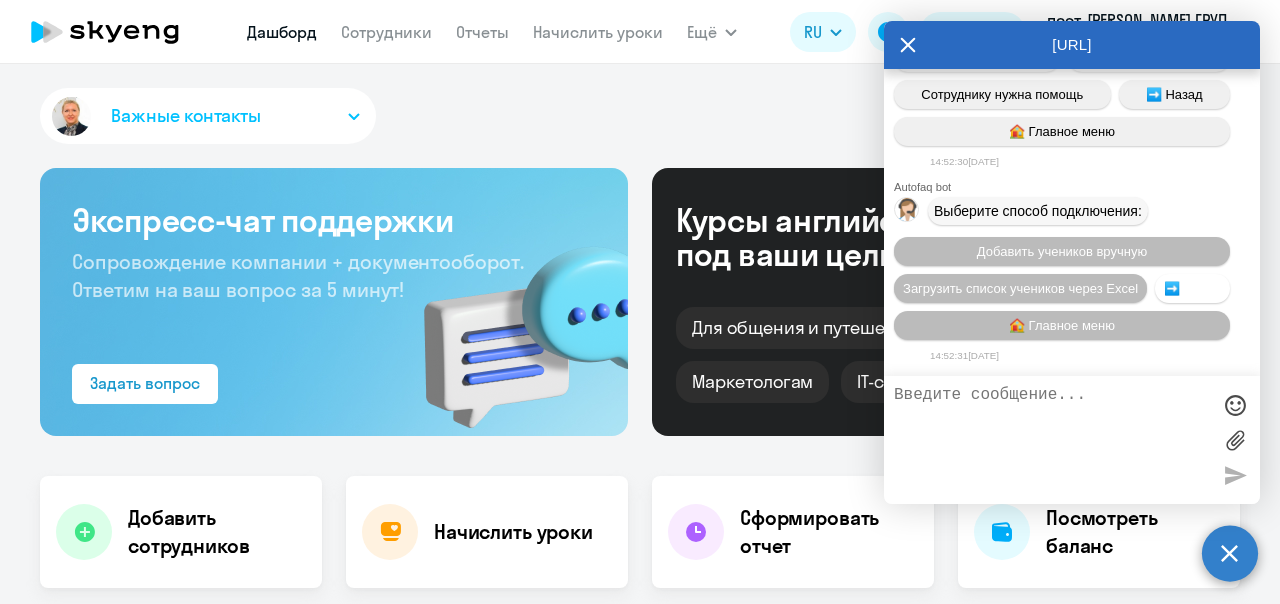 click on "➡️ Назад" at bounding box center [1192, 288] 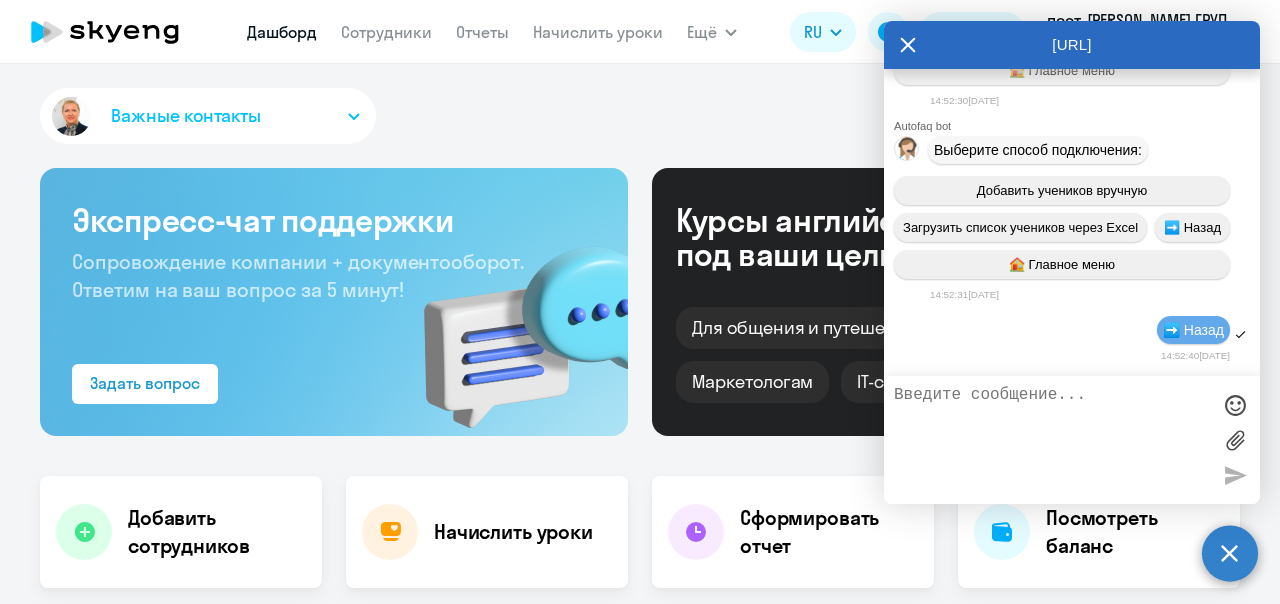 scroll, scrollTop: 65760, scrollLeft: 0, axis: vertical 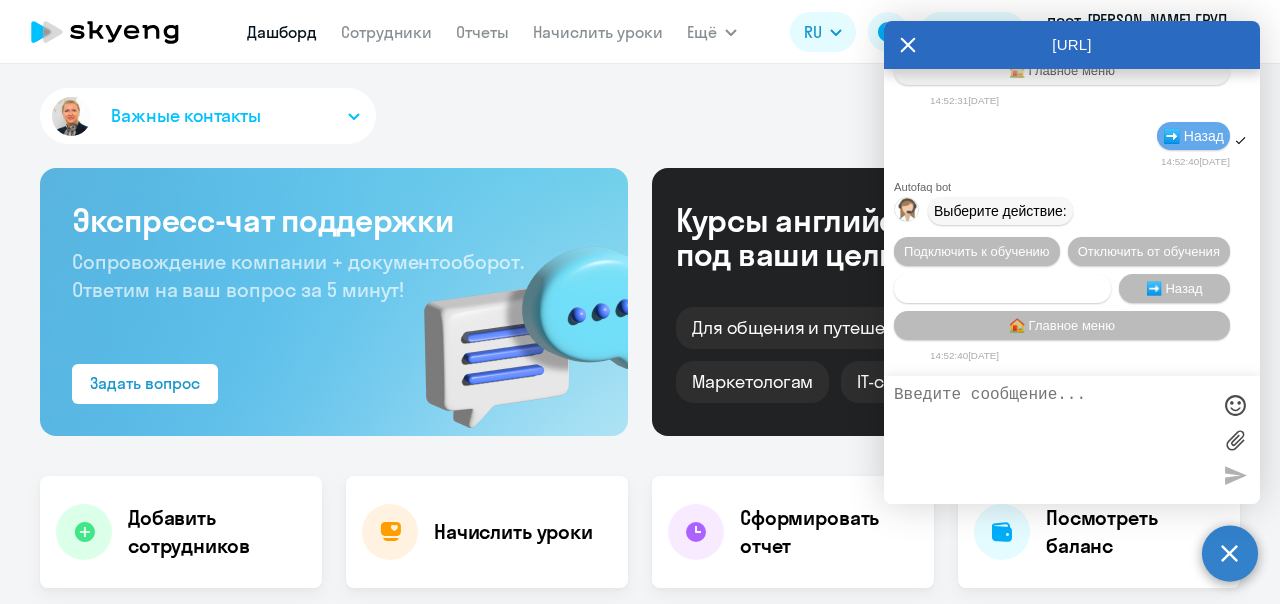 click on "Сотруднику нужна помощь" at bounding box center [1002, 288] 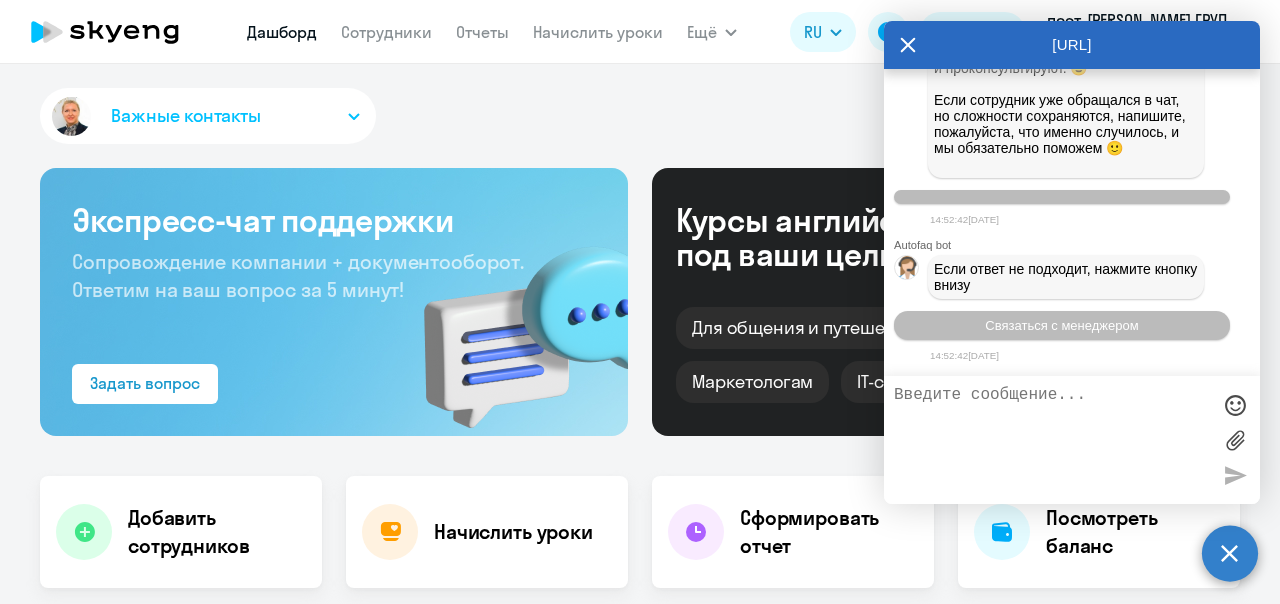 scroll, scrollTop: 66452, scrollLeft: 0, axis: vertical 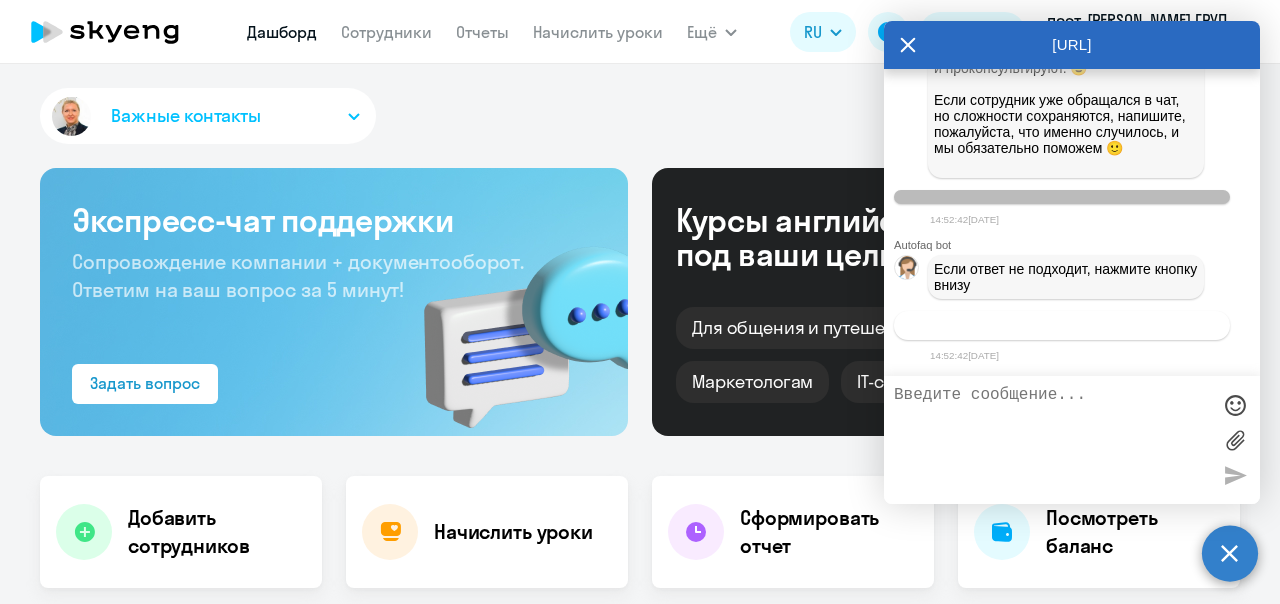 click on "Связаться с менеджером" at bounding box center (1061, 325) 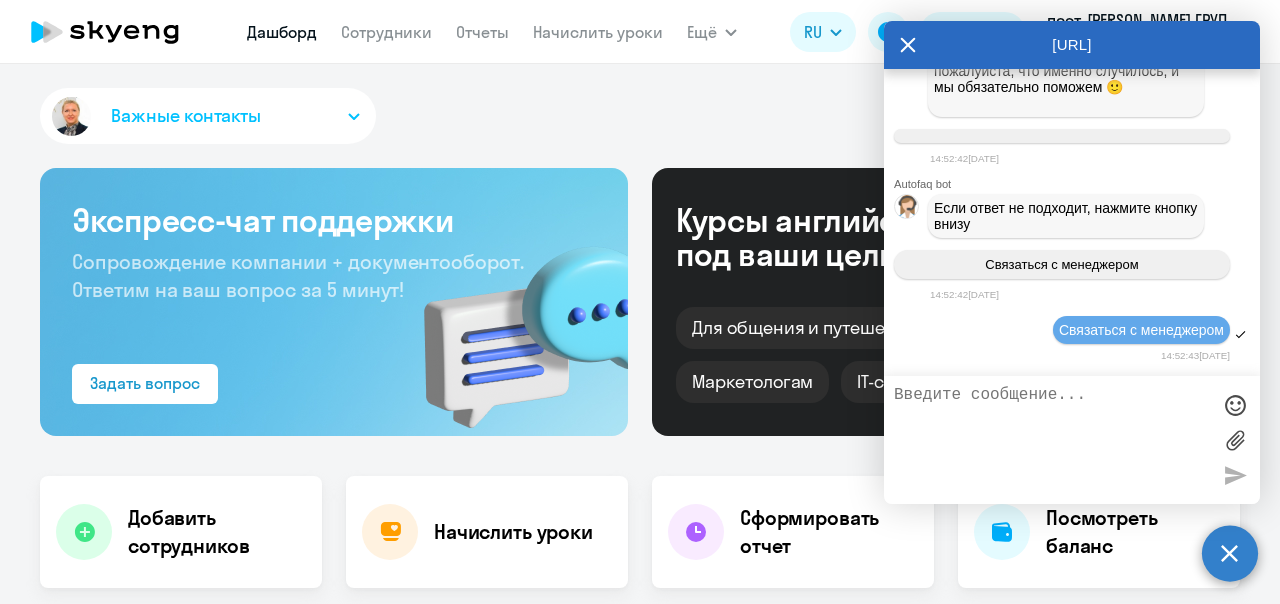 scroll, scrollTop: 66513, scrollLeft: 0, axis: vertical 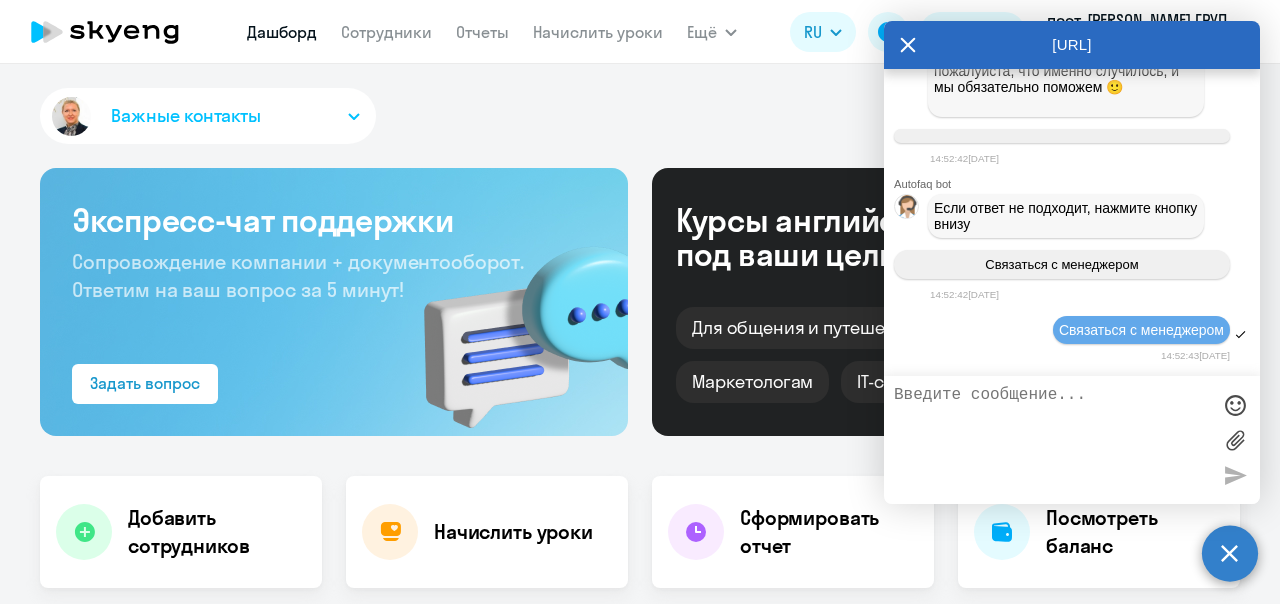 click at bounding box center [1052, 440] 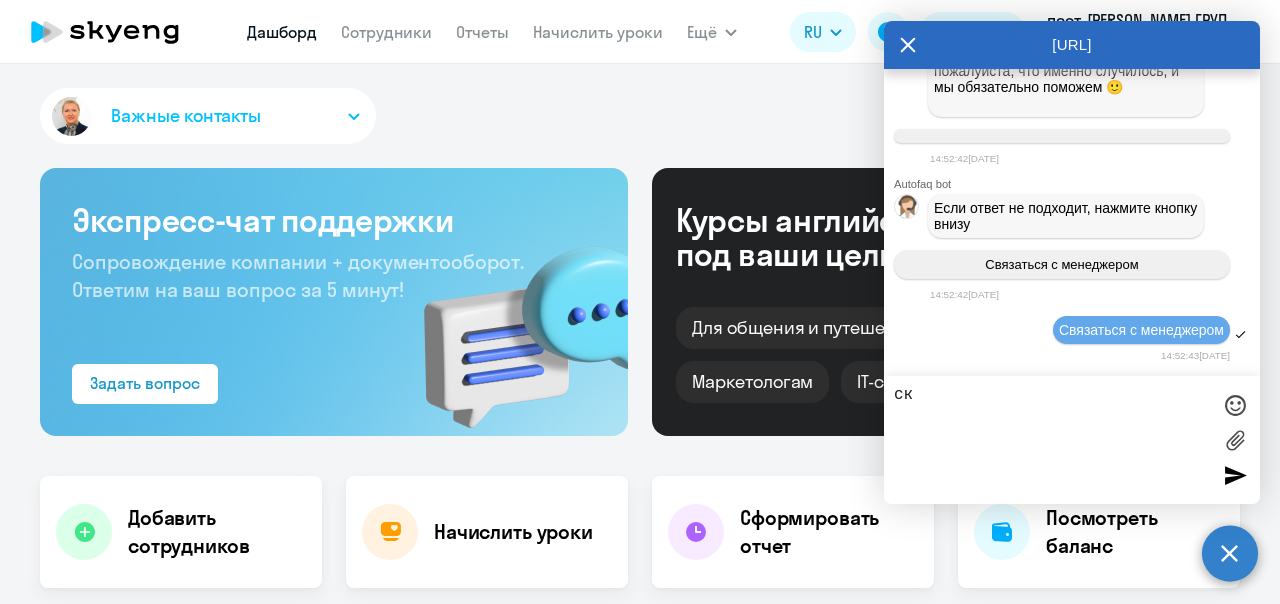 type on "с" 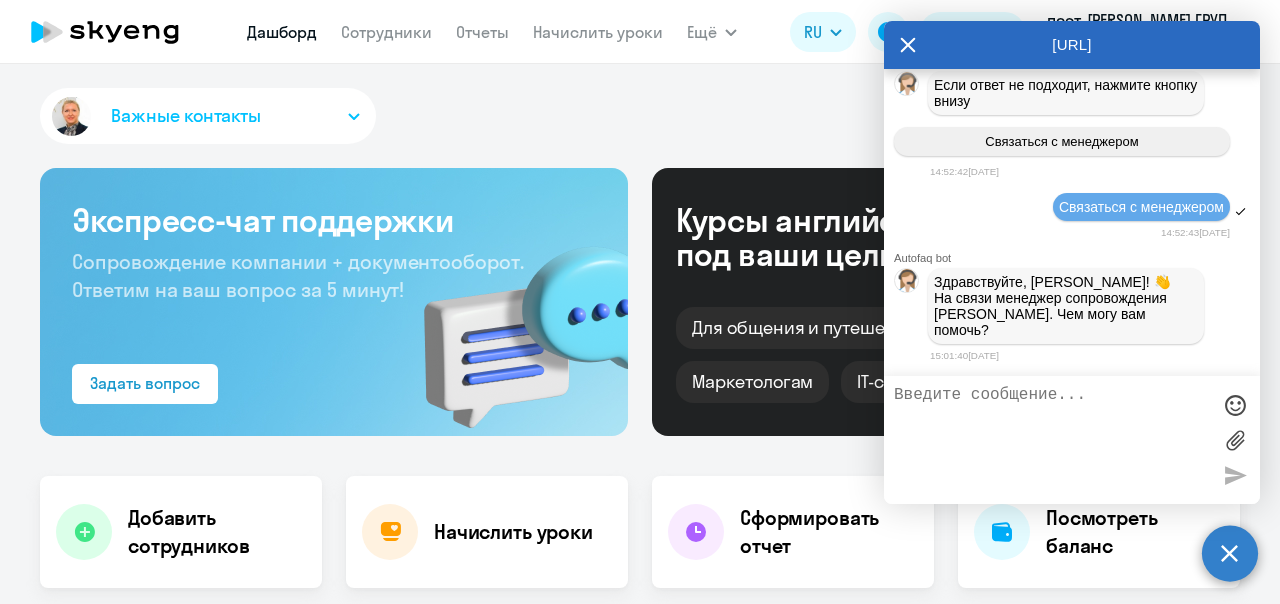 scroll, scrollTop: 66624, scrollLeft: 0, axis: vertical 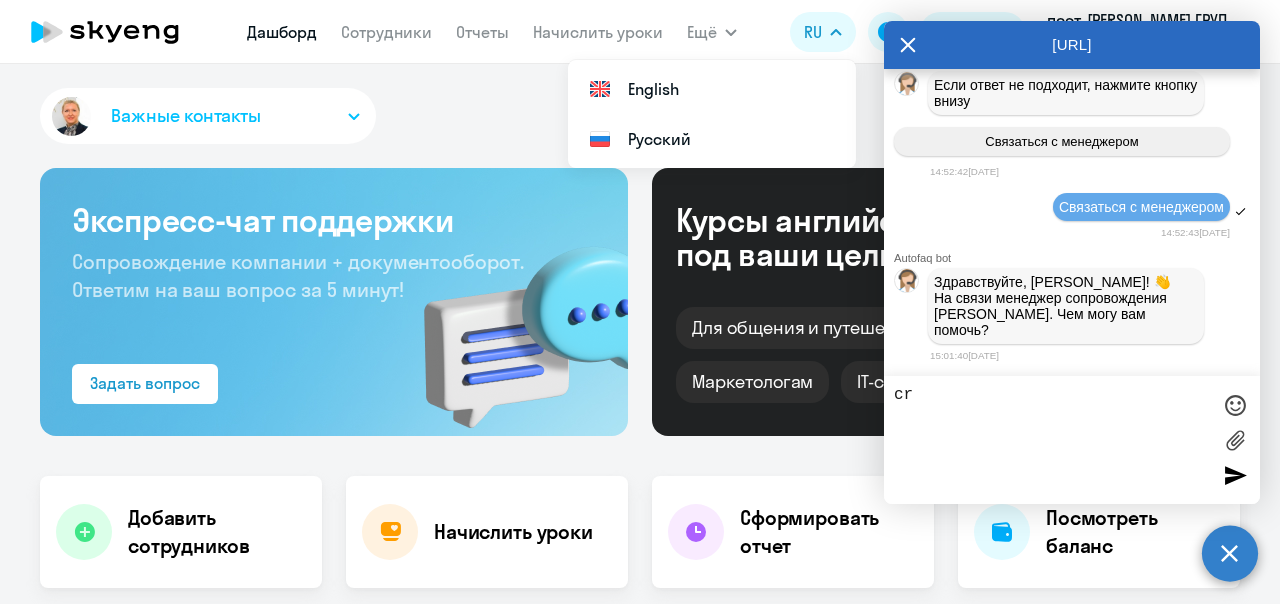 type on "c" 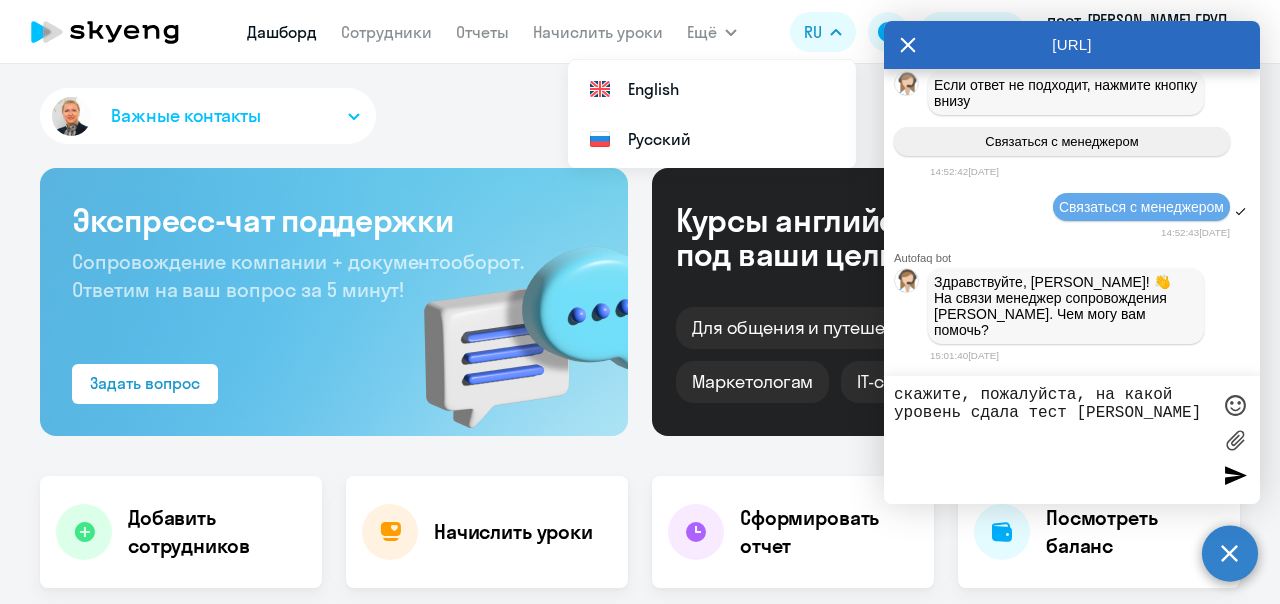 type on "скажите, пожалуйста, на какой уровень сдала тест [PERSON_NAME]" 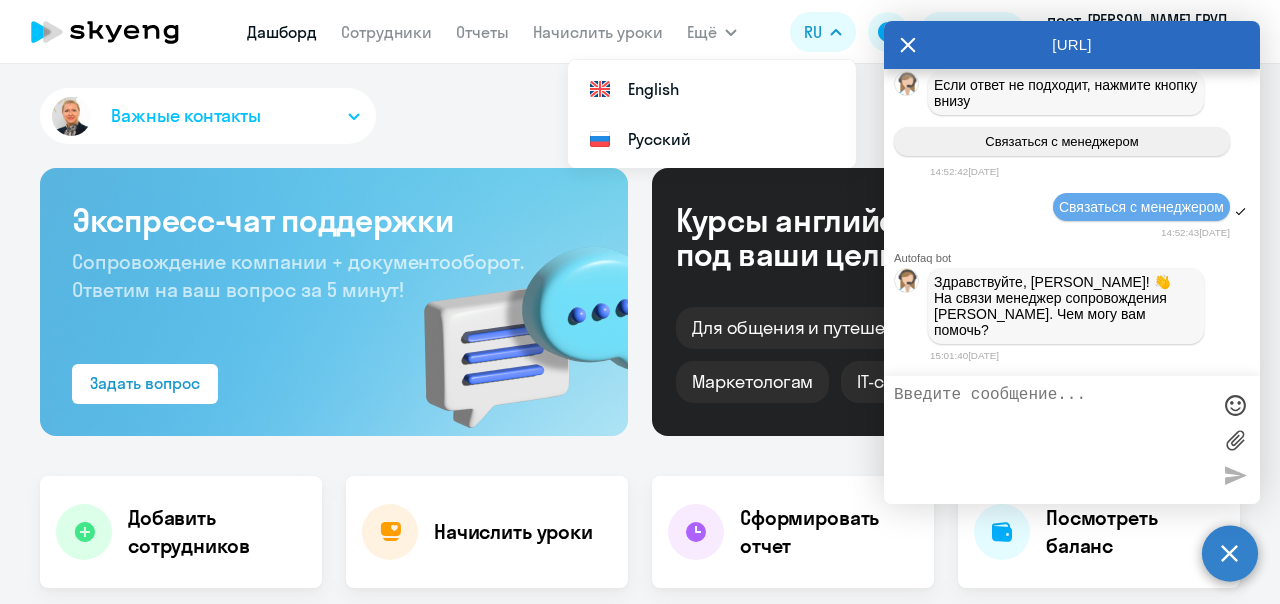 scroll, scrollTop: 66700, scrollLeft: 0, axis: vertical 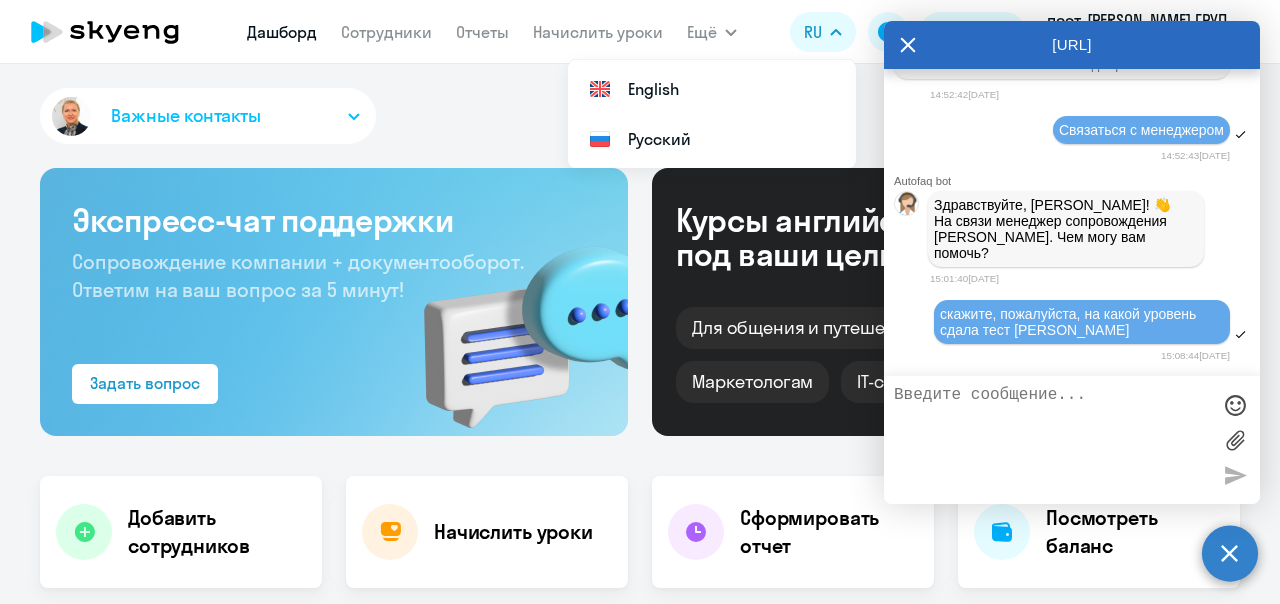 click on "[PERSON_NAME]
Отчеты
Начислить уроки
Ещё
Дашборд Сотрудники Отчеты Начислить уроки Документооборот Все продукты  RU
English Русский
Баланс   пост, [PERSON_NAME] ГРУП Москва
Важные контакты
Экспресс-чат поддержки Сопровождение компании + документооборот. Ответим на ваш вопрос за 5 минут!  Задать вопрос  Курсы английского под ваши цели Для общения и путешествий [PERSON_NAME] и командировки Маркетологам IT-специалистам
Добавить сотрудников
Начислить уроки
Сформировать отчет
Посмотреть баланс Прогулы за:" at bounding box center [640, 302] 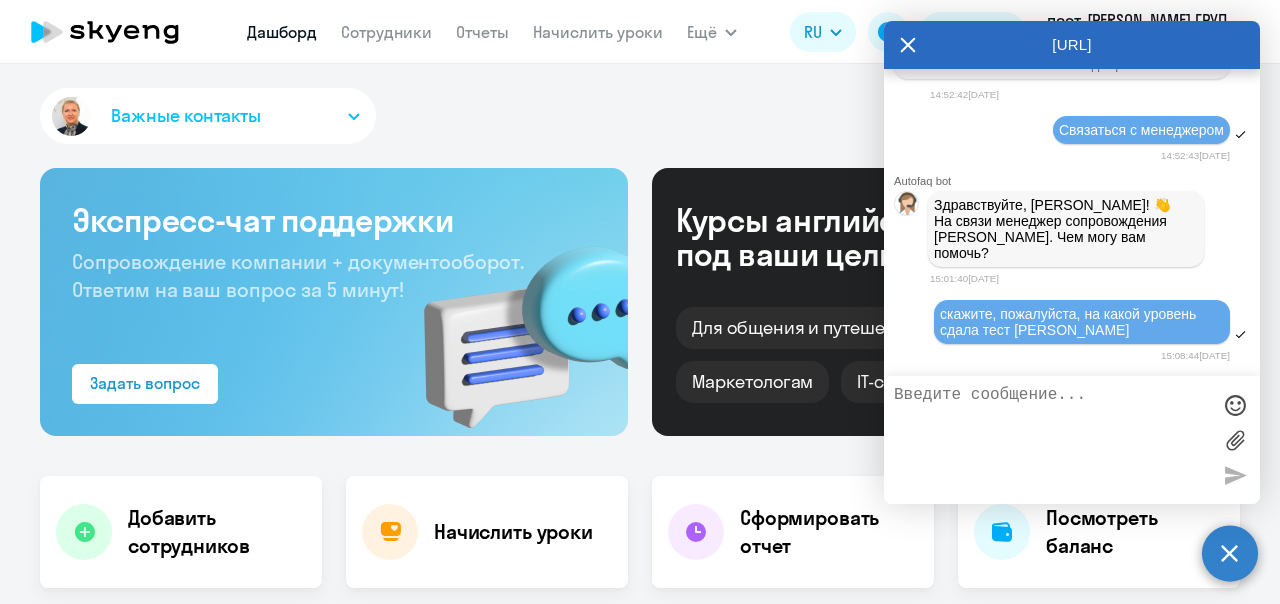 click at bounding box center [1052, 440] 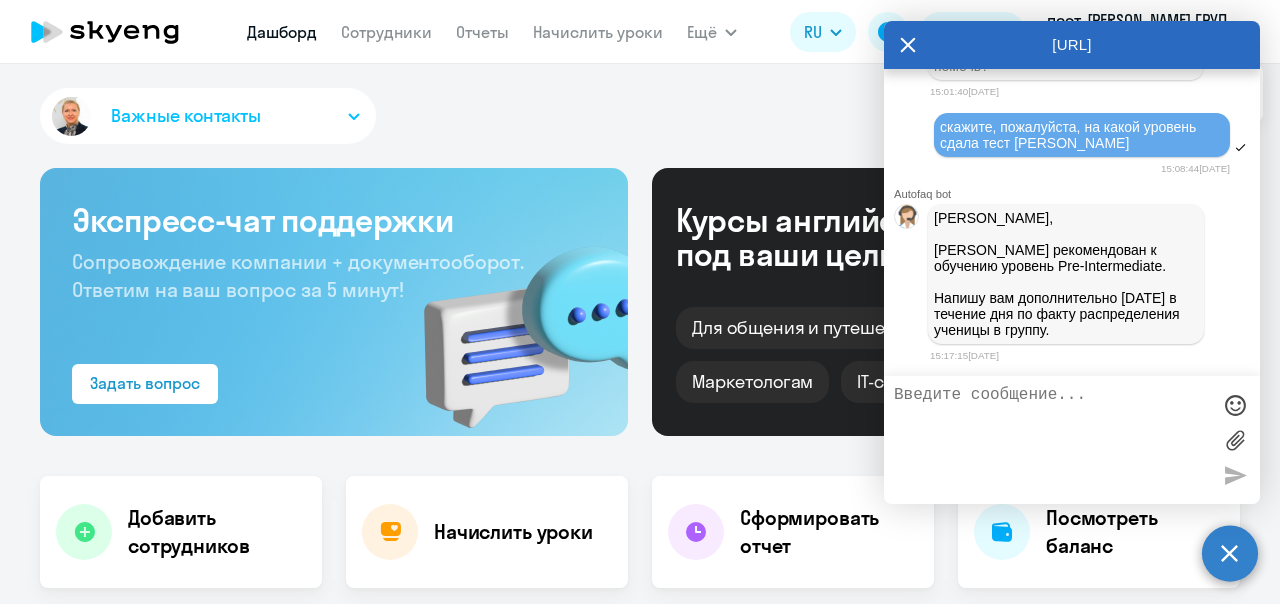 scroll, scrollTop: 66888, scrollLeft: 0, axis: vertical 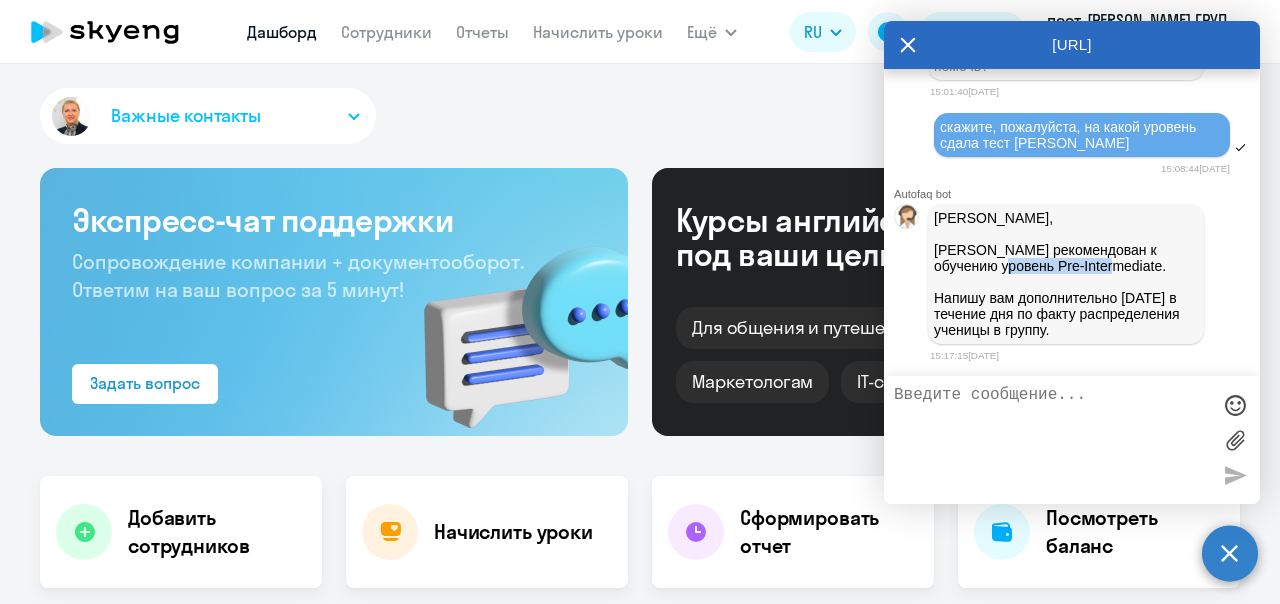 drag, startPoint x: 1094, startPoint y: 270, endPoint x: 992, endPoint y: 270, distance: 102 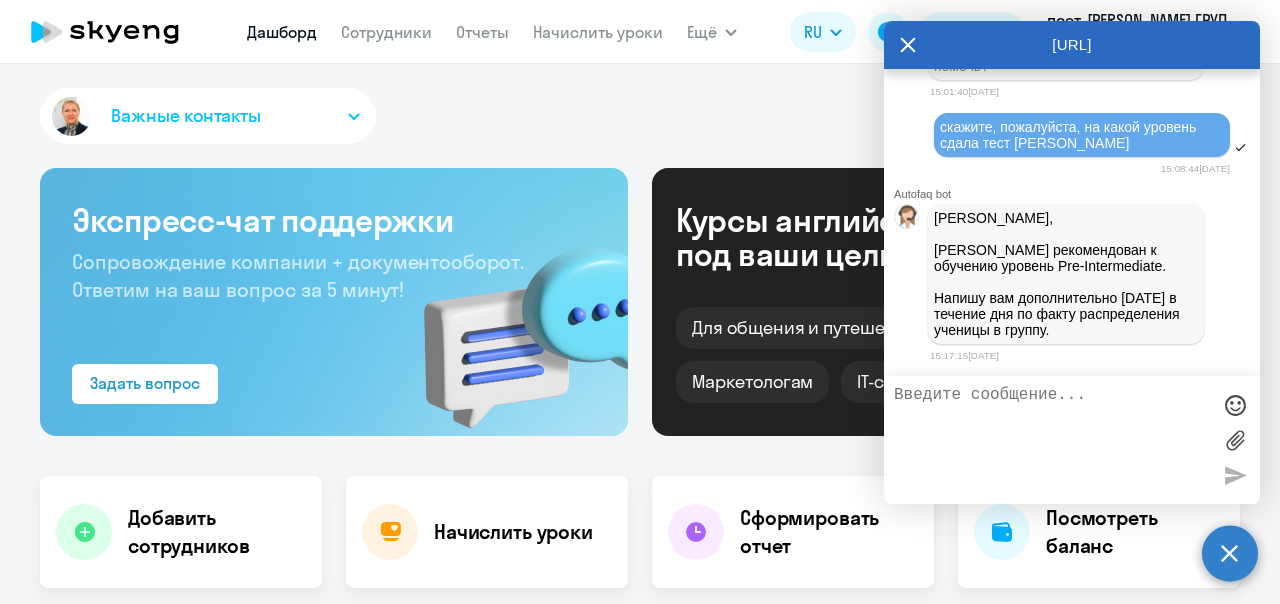 click at bounding box center [1052, 440] 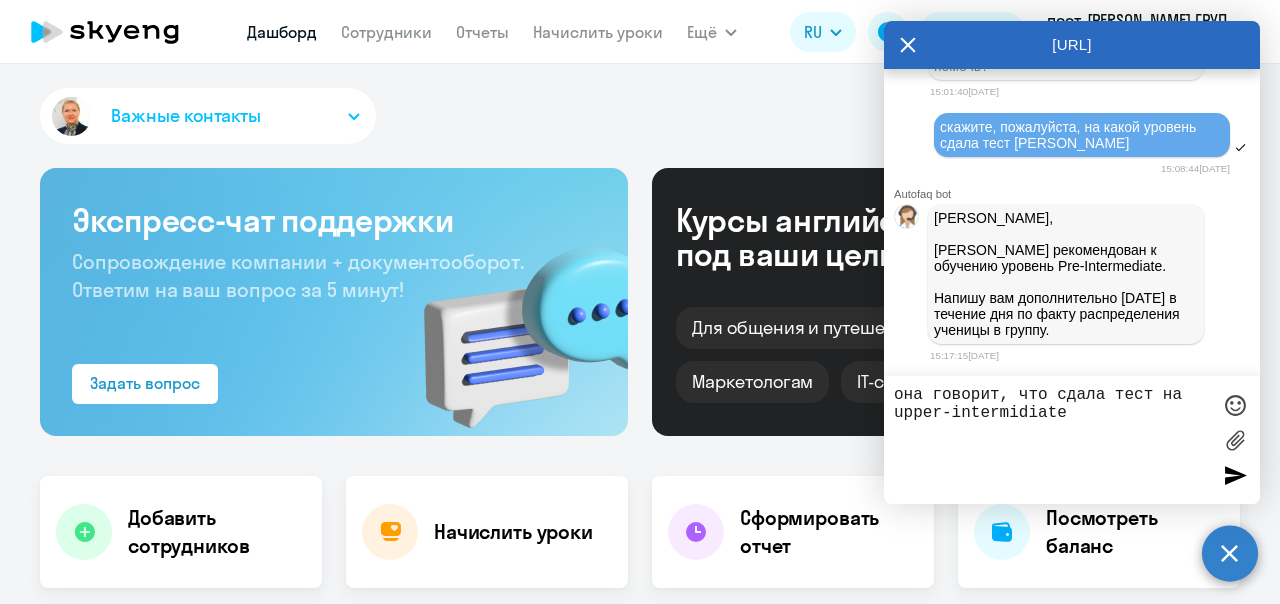type on "она говорит, что сдала тест на upper-intermediate" 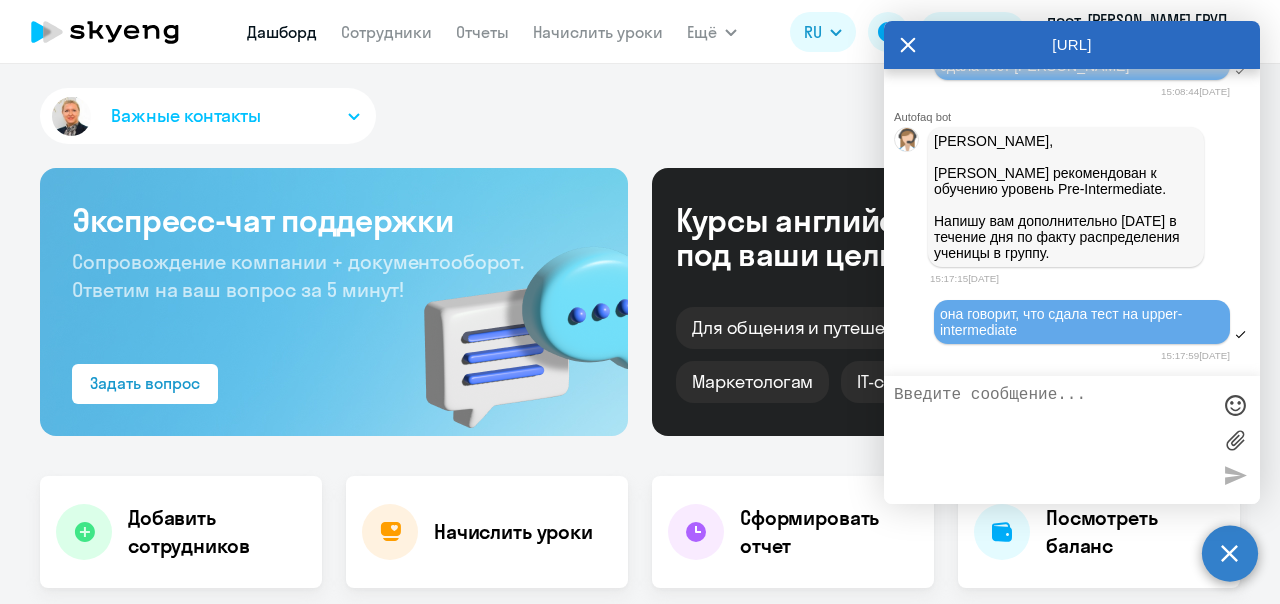 scroll, scrollTop: 66965, scrollLeft: 0, axis: vertical 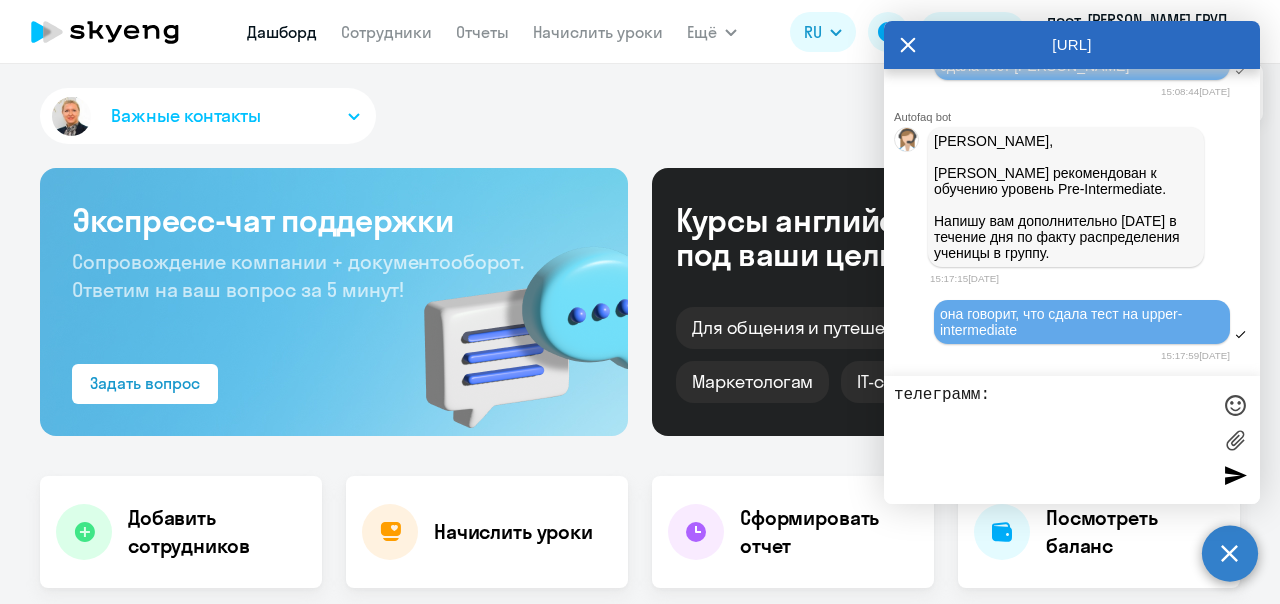 paste on "ksksksksksks17" 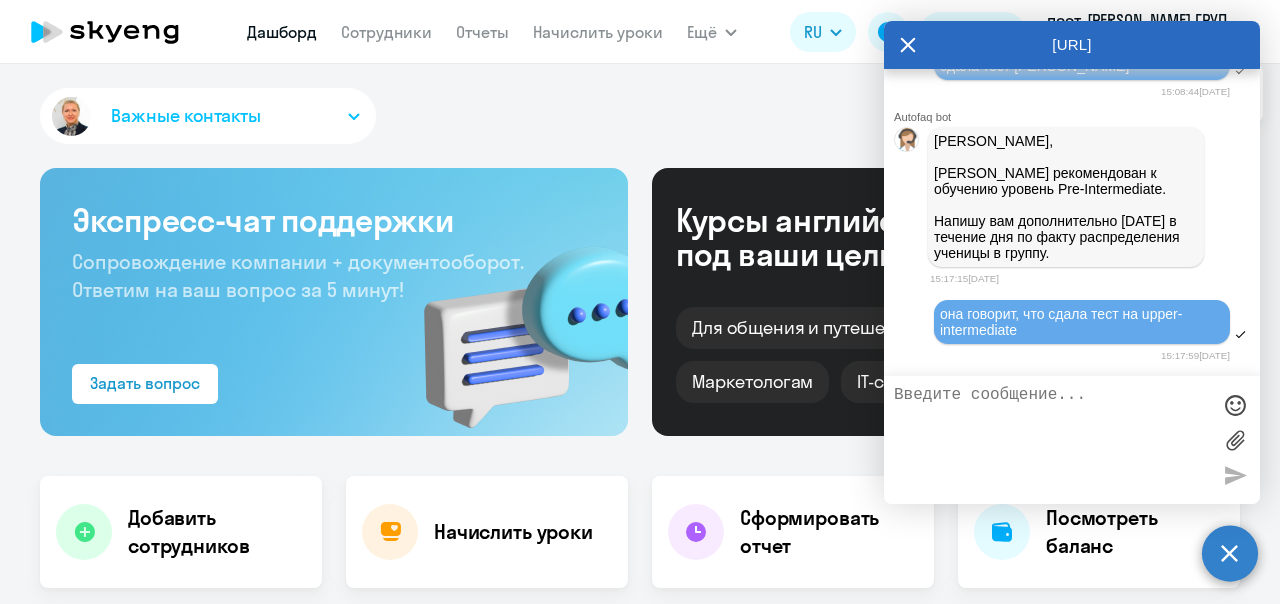 scroll, scrollTop: 67026, scrollLeft: 0, axis: vertical 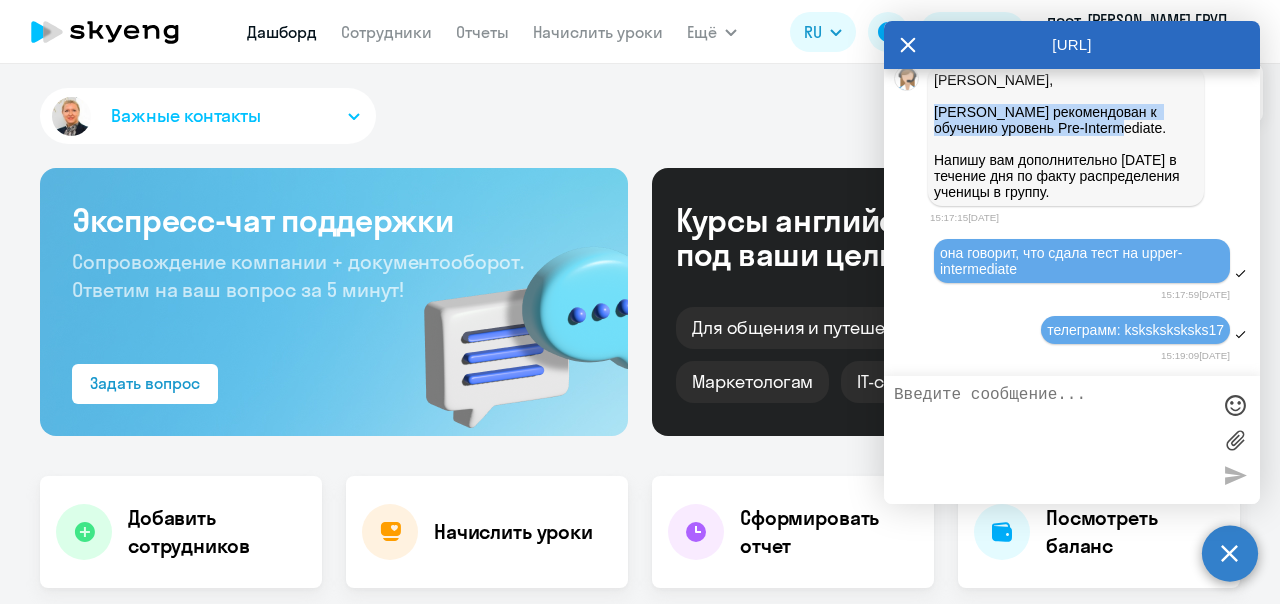 drag, startPoint x: 1122, startPoint y: 136, endPoint x: 920, endPoint y: 114, distance: 203.19449 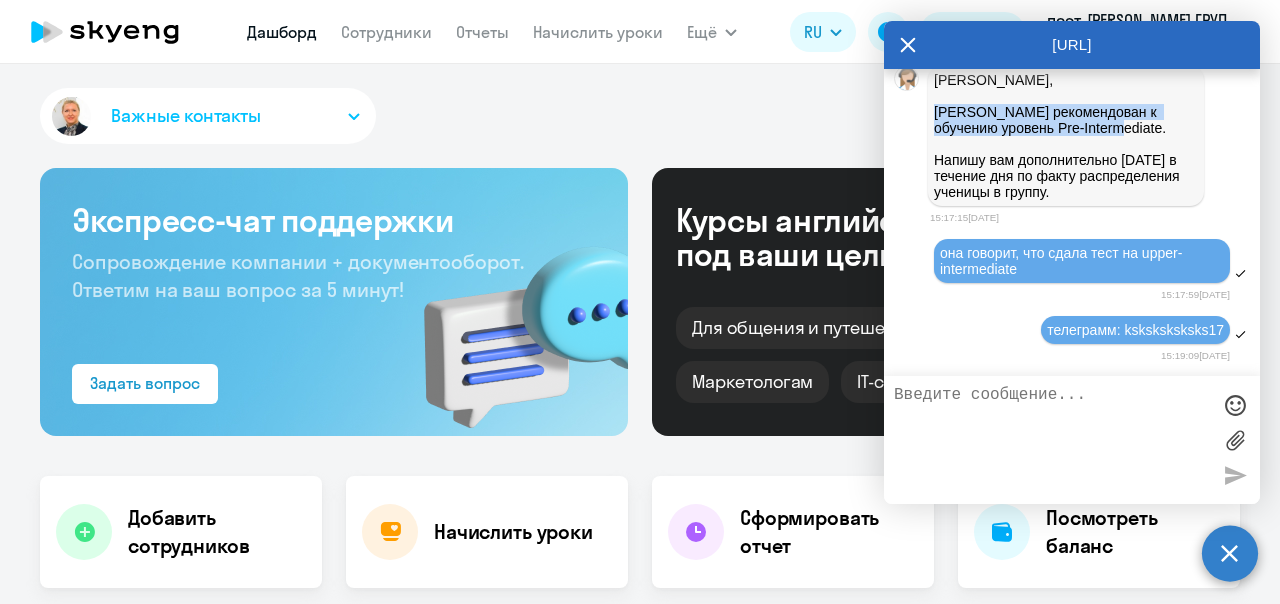 copy on "[PERSON_NAME] рекомендован к обучению уровень Pre-Intermediate." 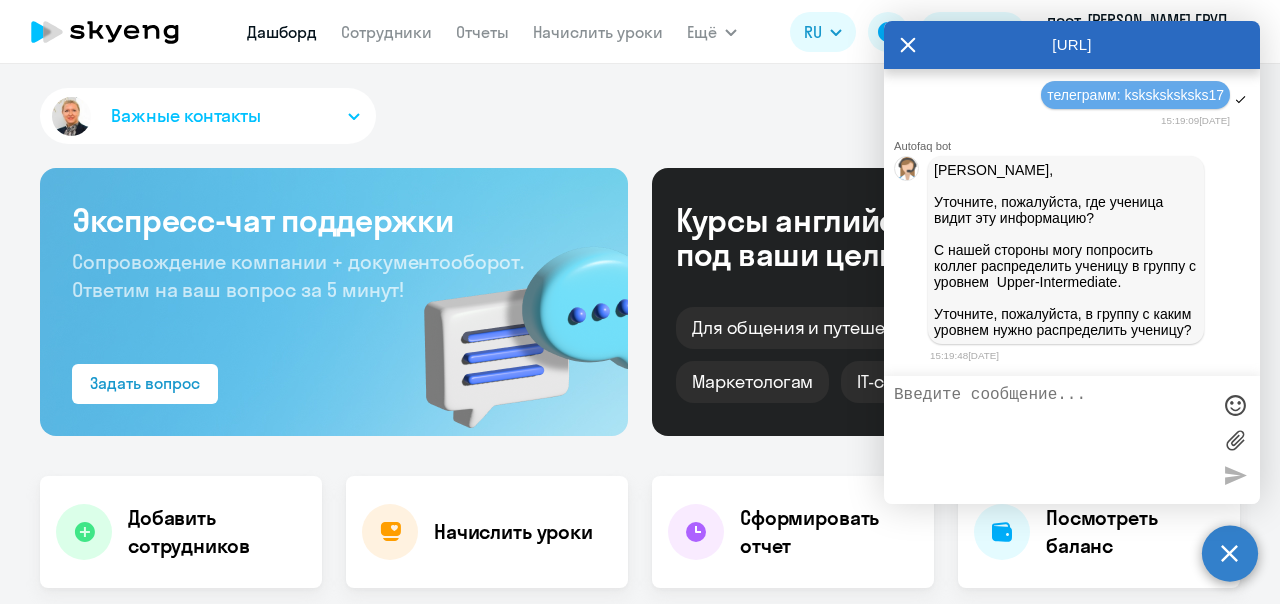 scroll, scrollTop: 67278, scrollLeft: 0, axis: vertical 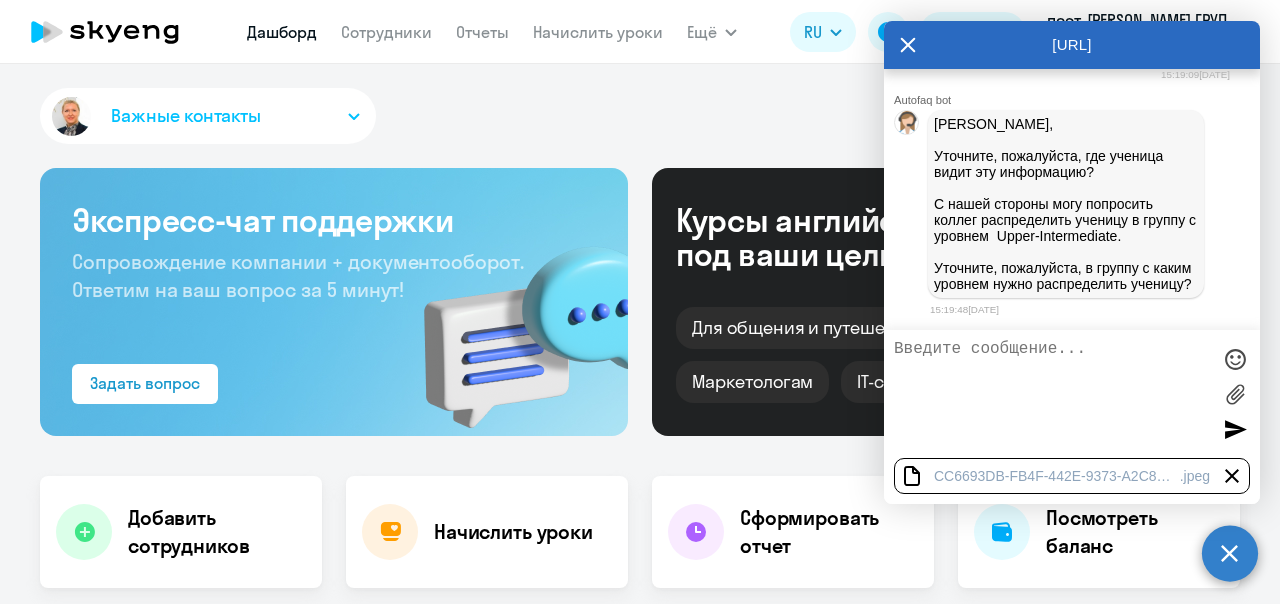 click at bounding box center (1235, 429) 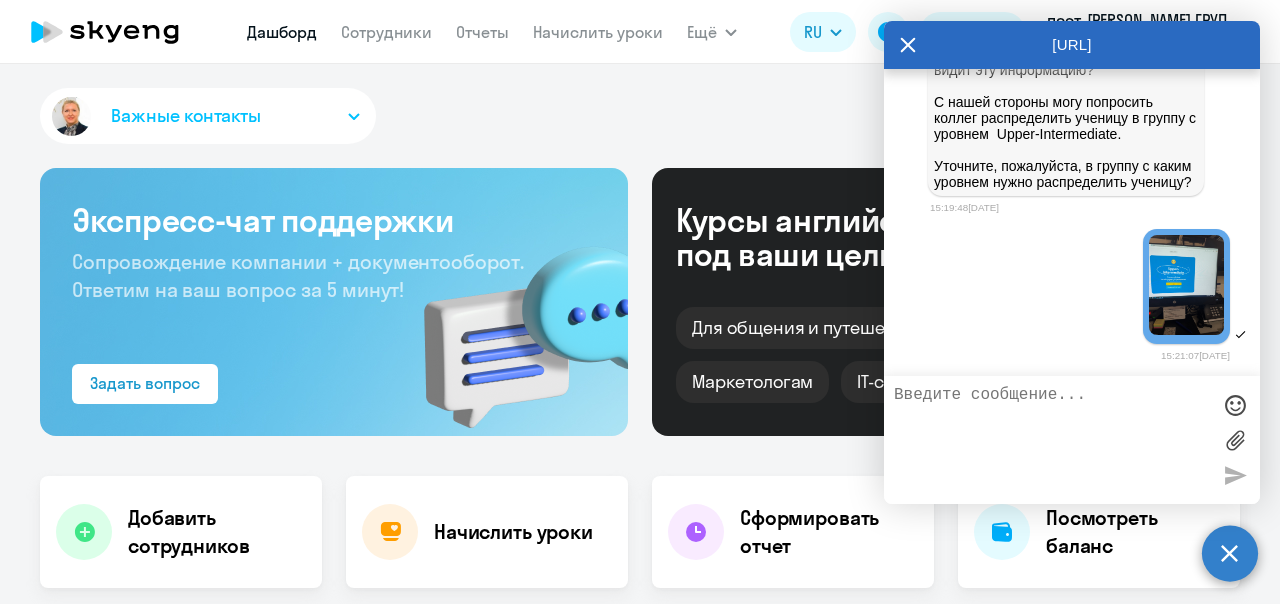 scroll, scrollTop: 67426, scrollLeft: 0, axis: vertical 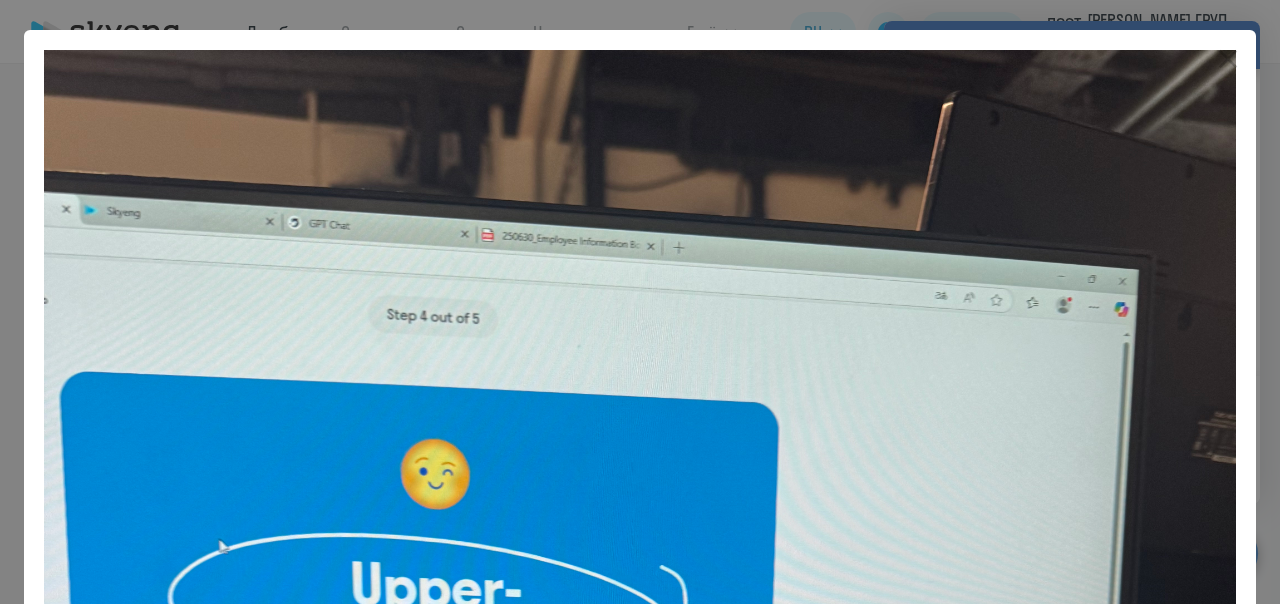 click at bounding box center [640, 302] 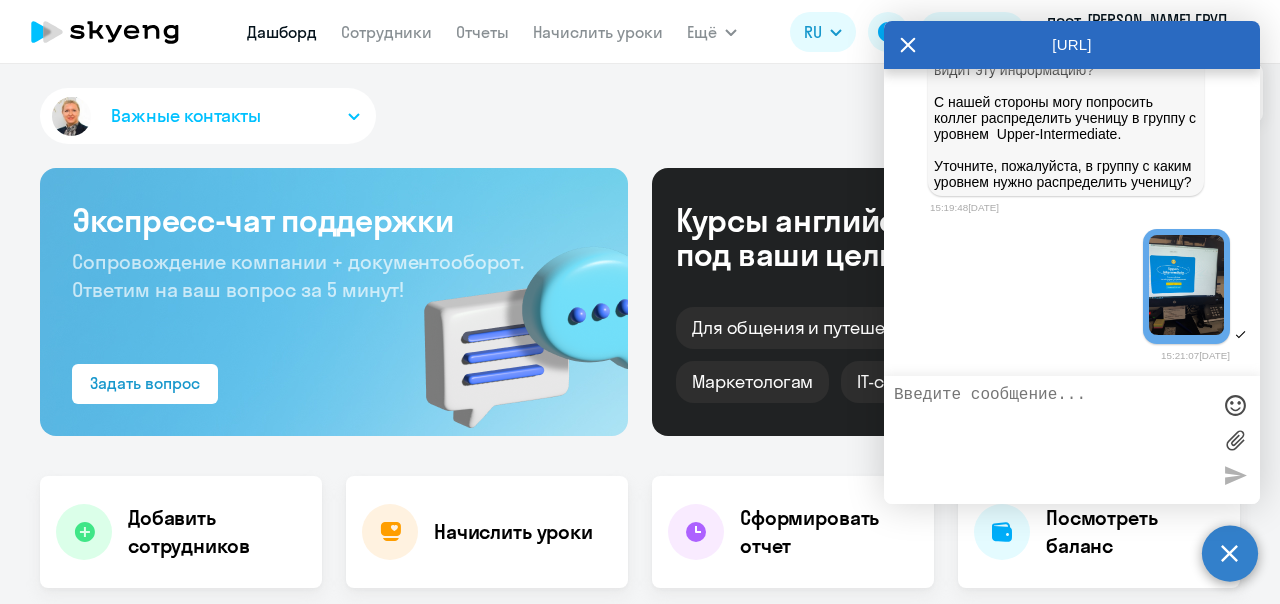 click at bounding box center [1052, 440] 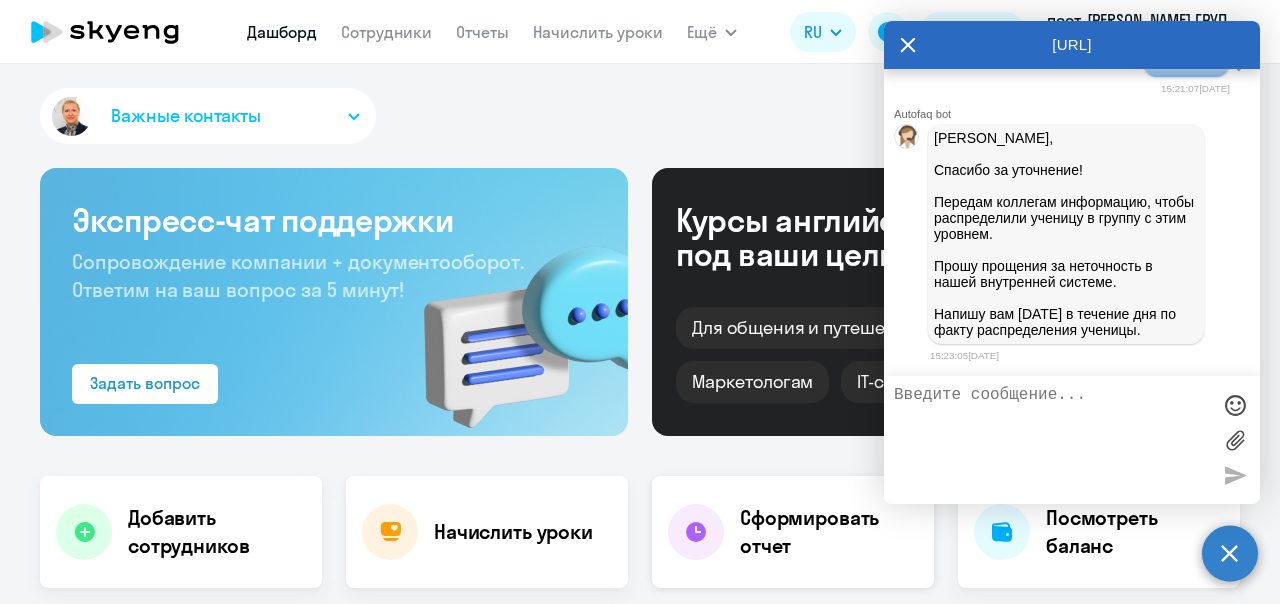 scroll, scrollTop: 67694, scrollLeft: 0, axis: vertical 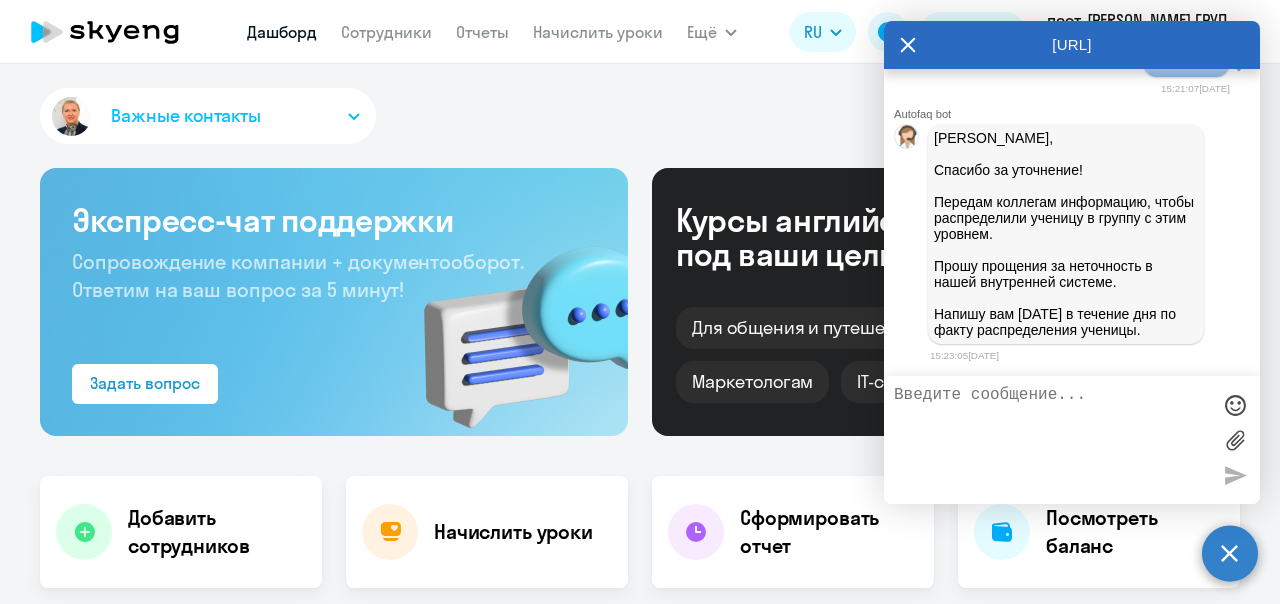 paste on "Группа ID 1003219" 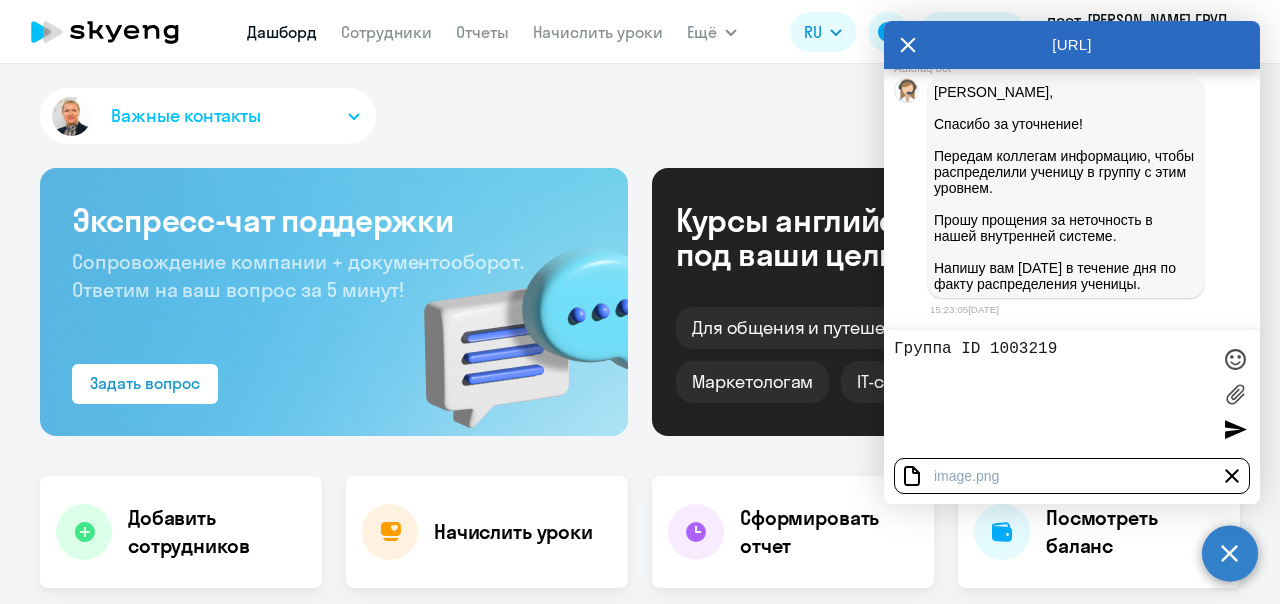 type on "Группа ID 1003219" 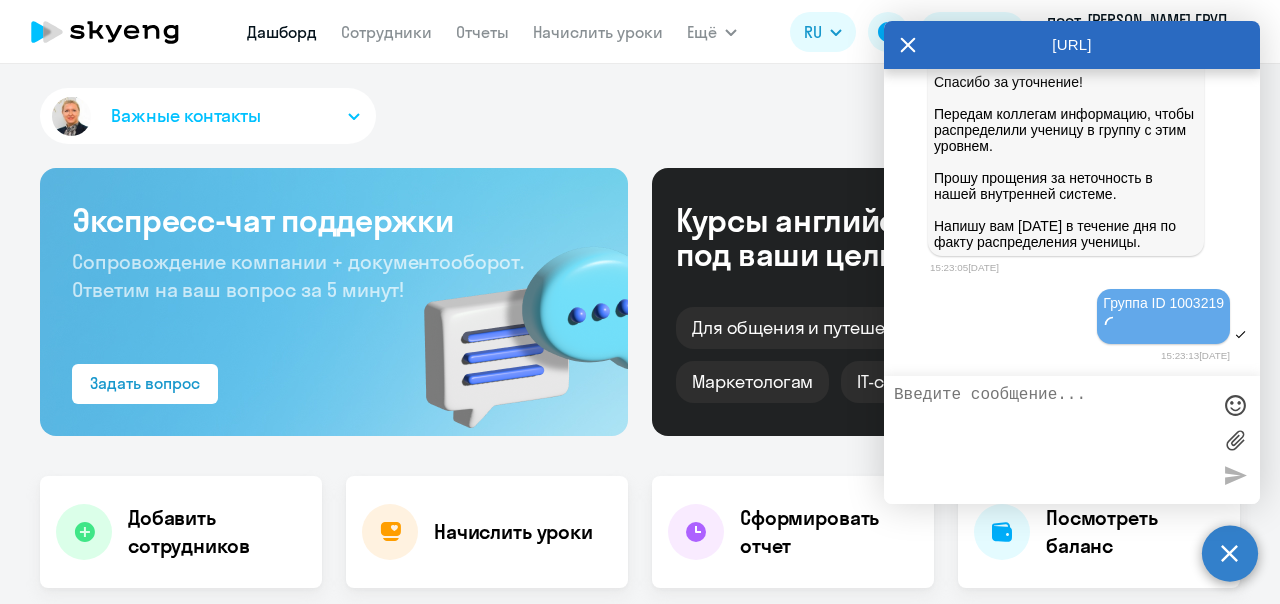 scroll, scrollTop: 67771, scrollLeft: 0, axis: vertical 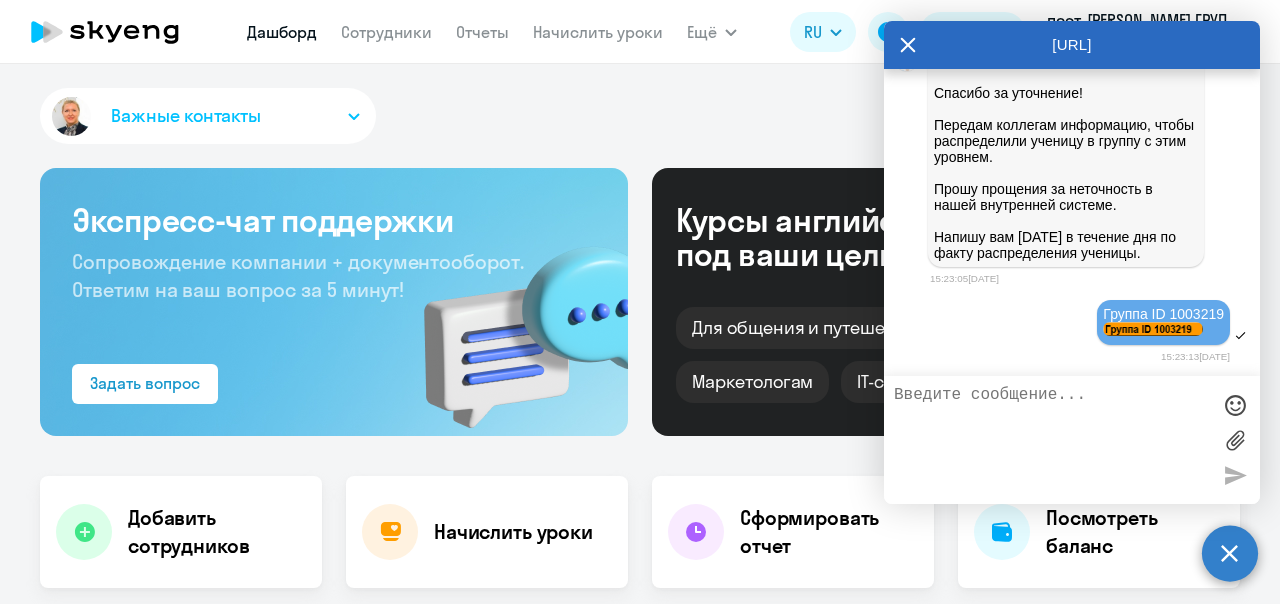click at bounding box center [1052, 440] 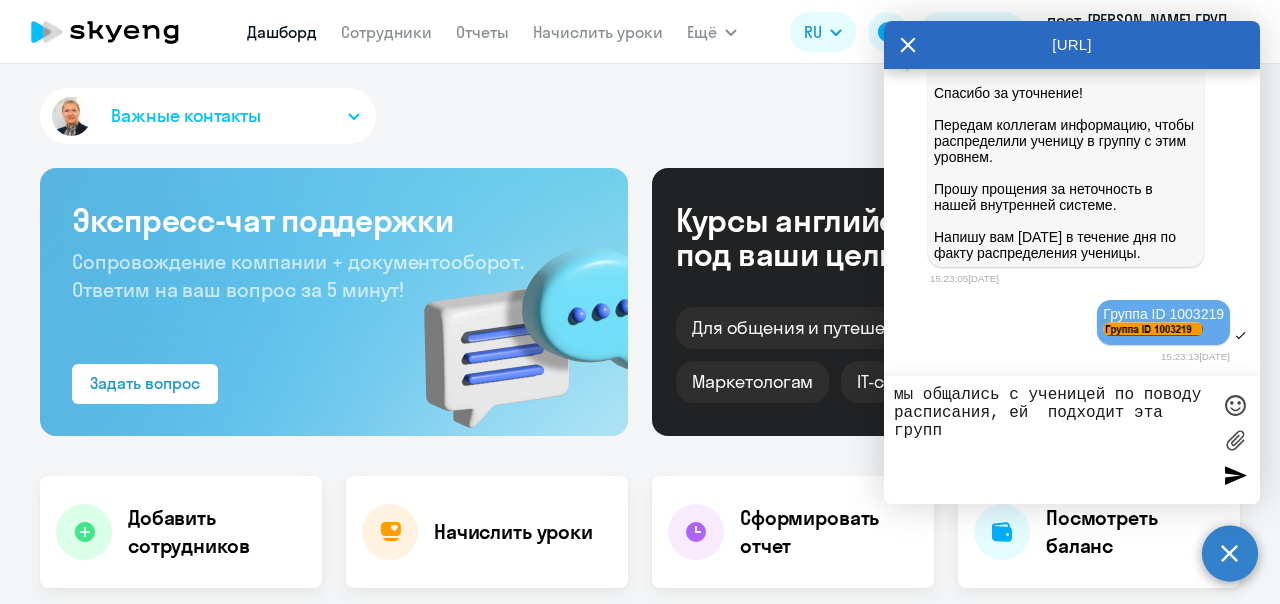 type on "мы общались с ученицей по поводу расписания, ей  подходит эта группа" 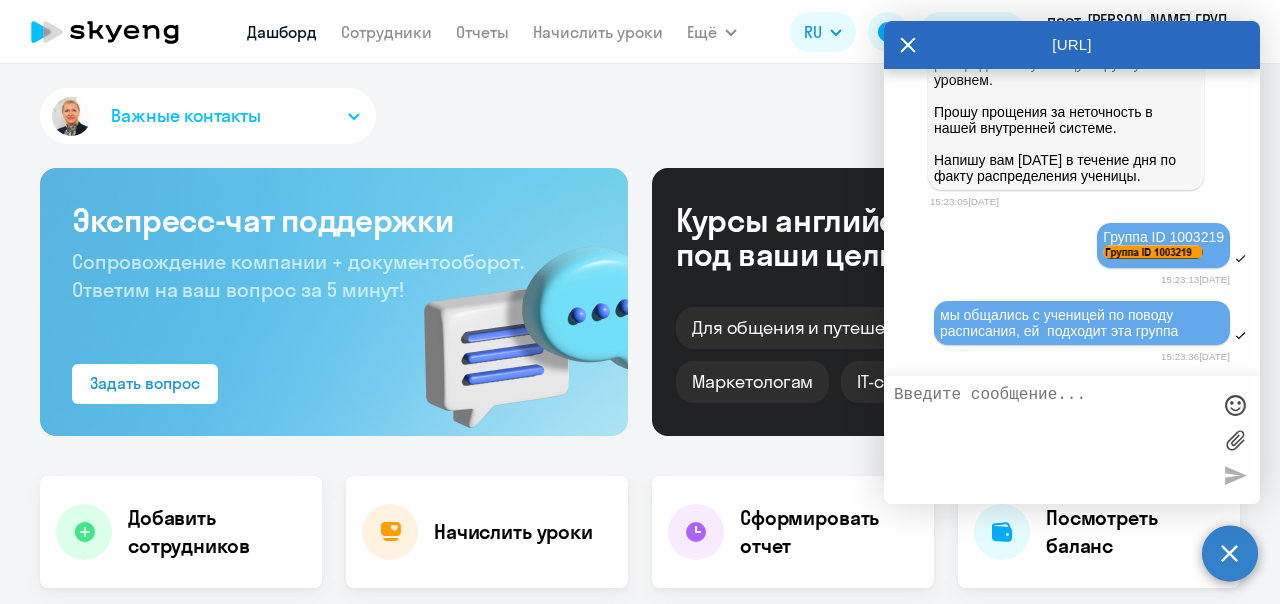 scroll, scrollTop: 67848, scrollLeft: 0, axis: vertical 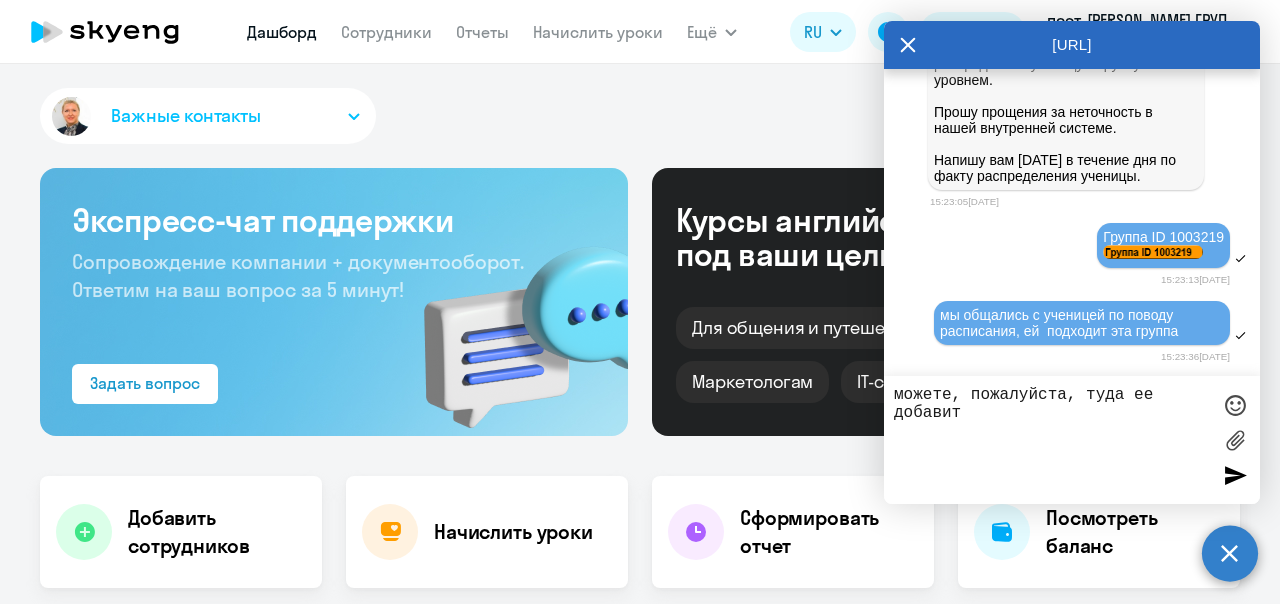 type on "можете, пожалуйста, туда ее добавить" 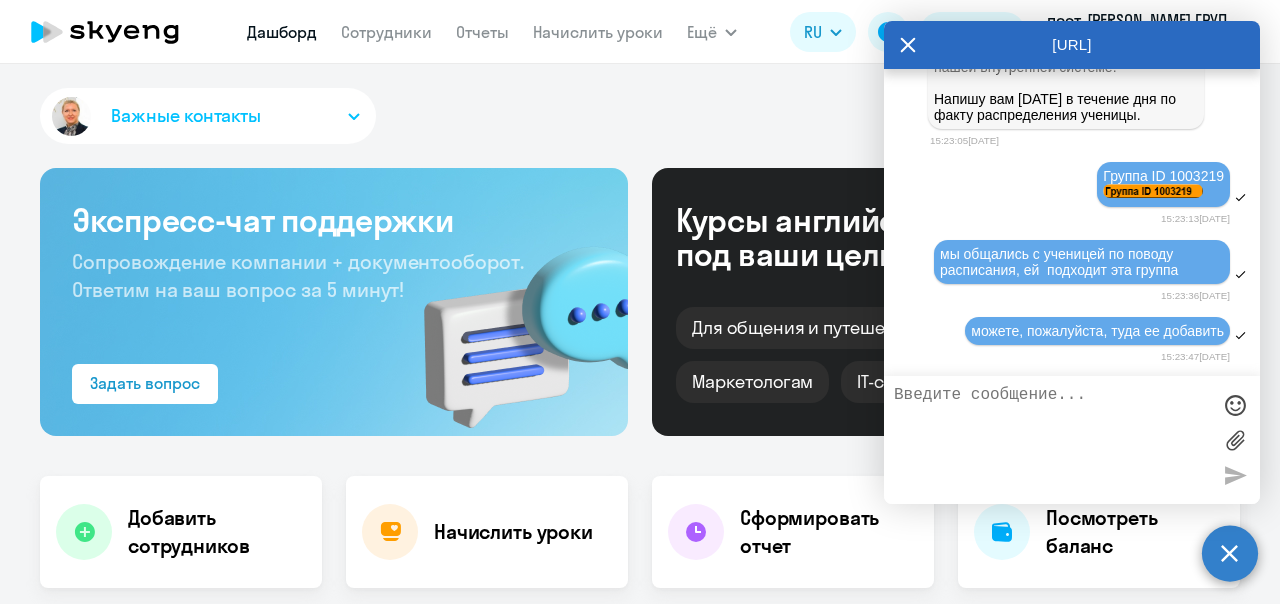scroll, scrollTop: 67708, scrollLeft: 0, axis: vertical 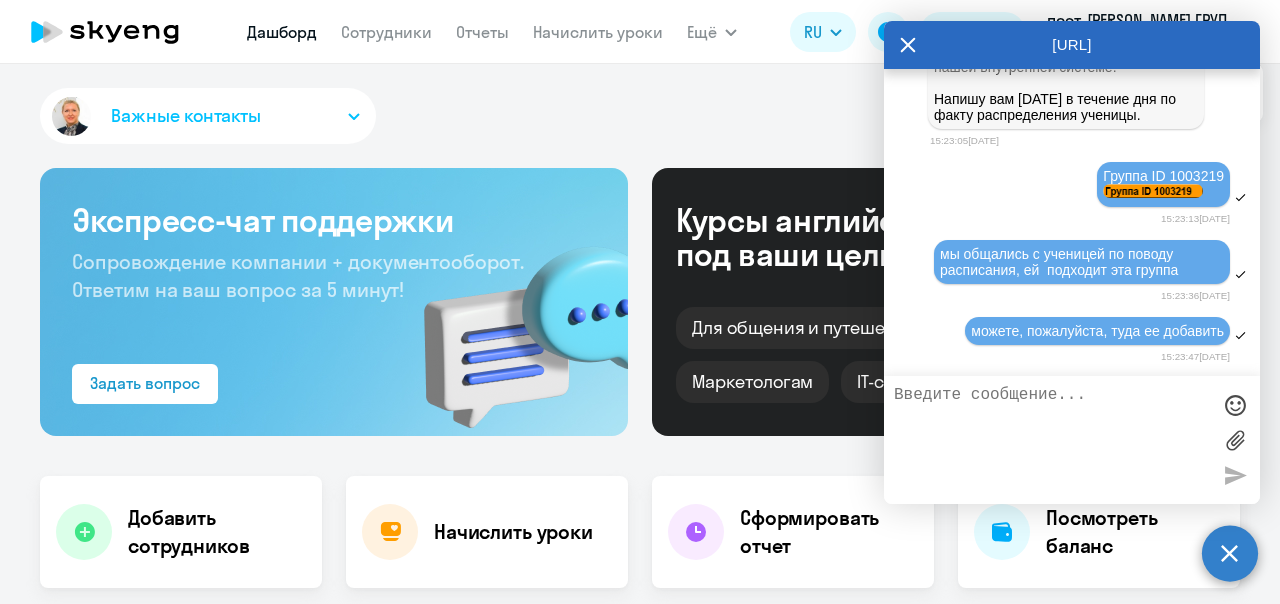 click on "Группа ID 1003219" at bounding box center [1163, 176] 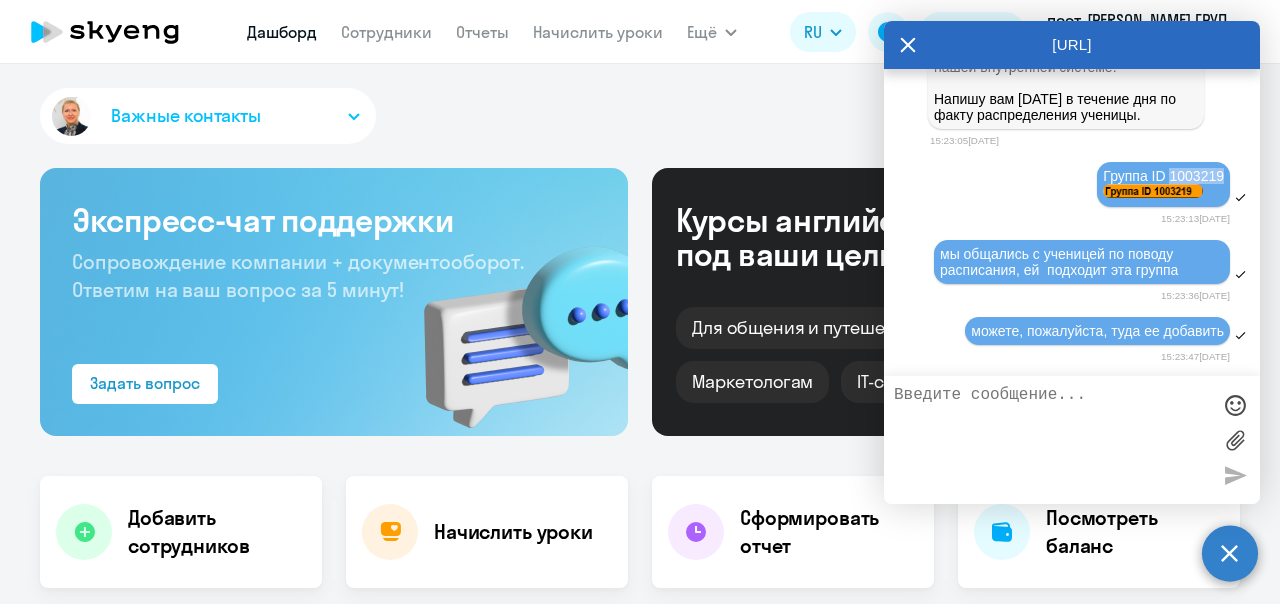 click on "Группа ID 1003219" at bounding box center [1163, 176] 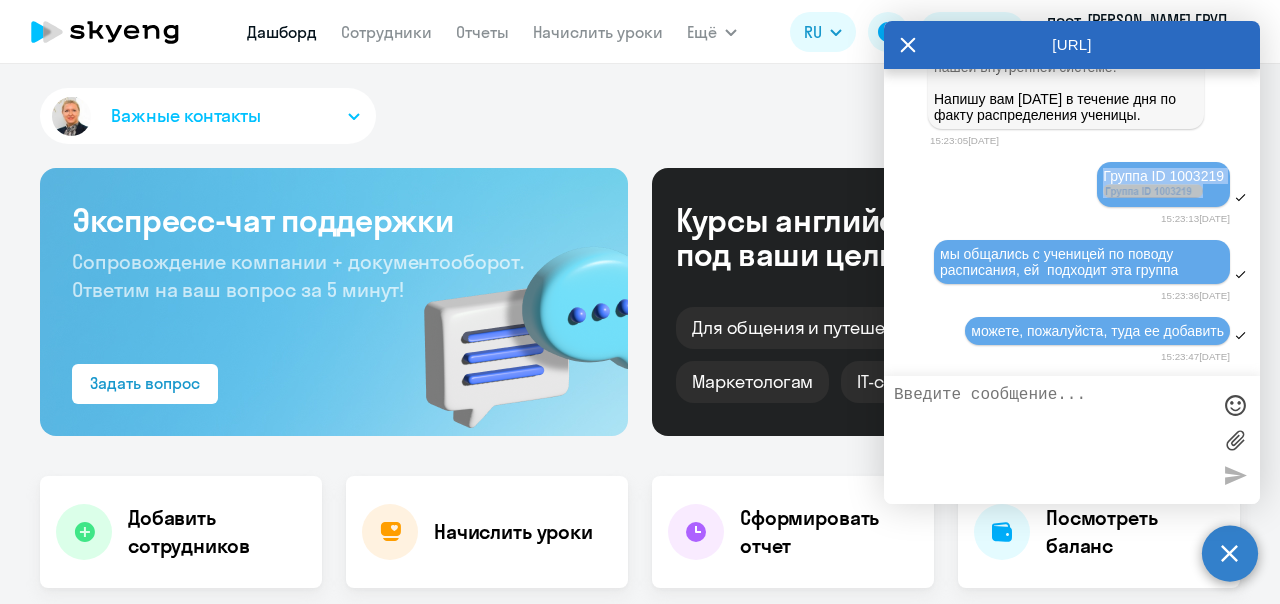 click on "Группа ID 1003219" at bounding box center (1163, 176) 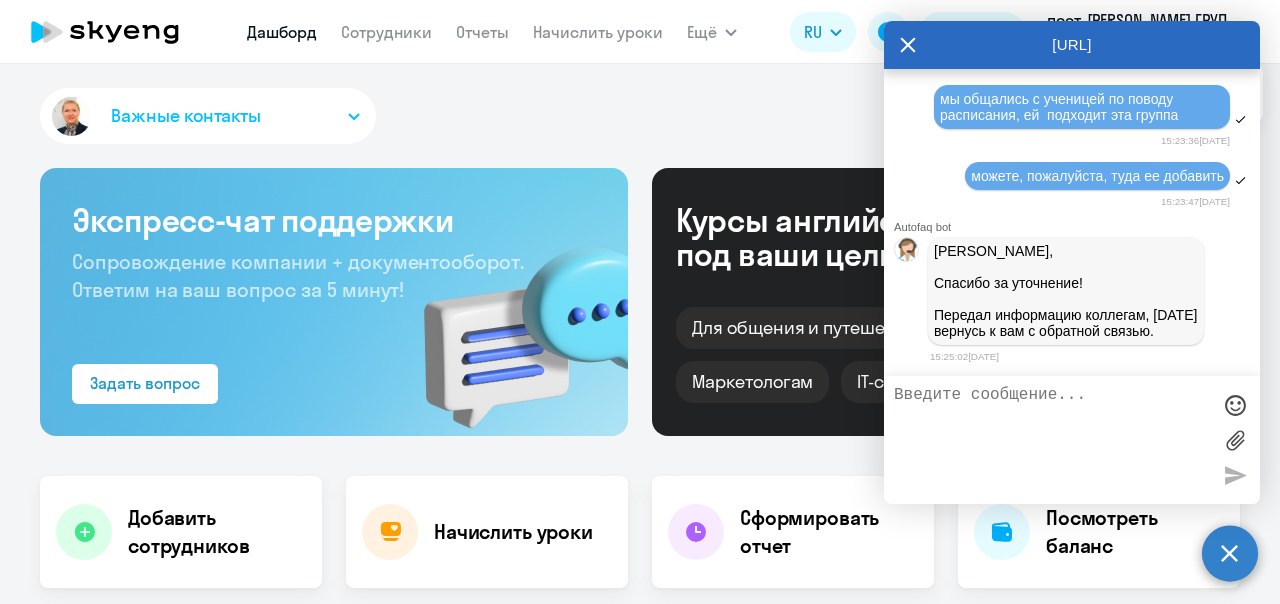 scroll, scrollTop: 68080, scrollLeft: 0, axis: vertical 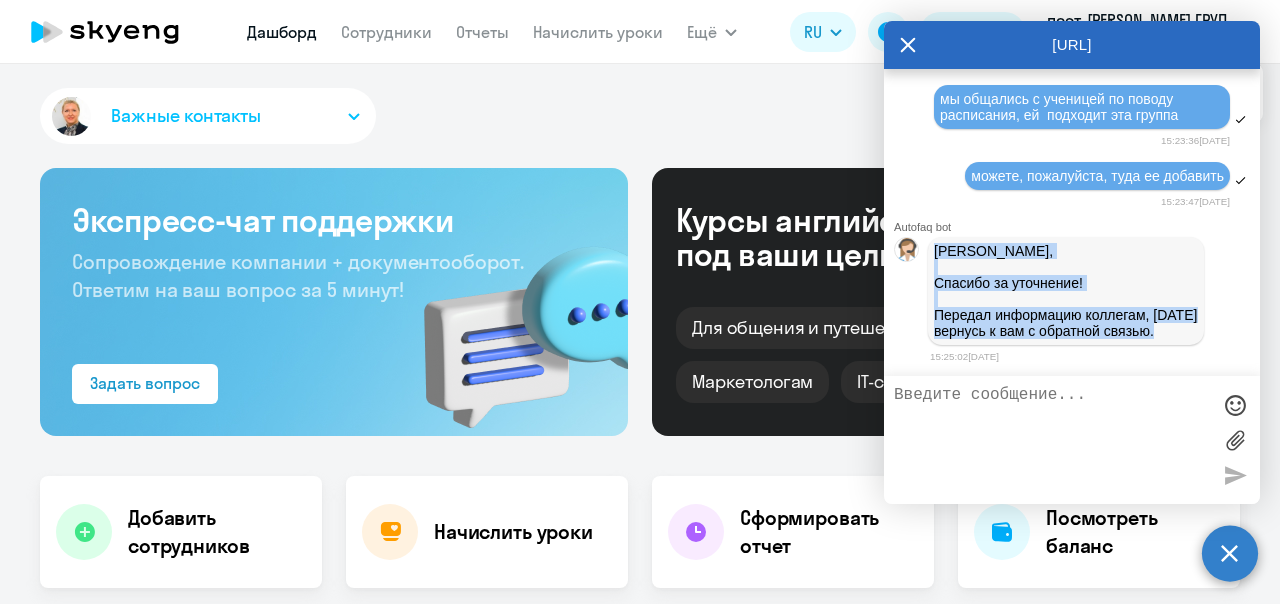 drag, startPoint x: 994, startPoint y: 325, endPoint x: 938, endPoint y: 239, distance: 102.625534 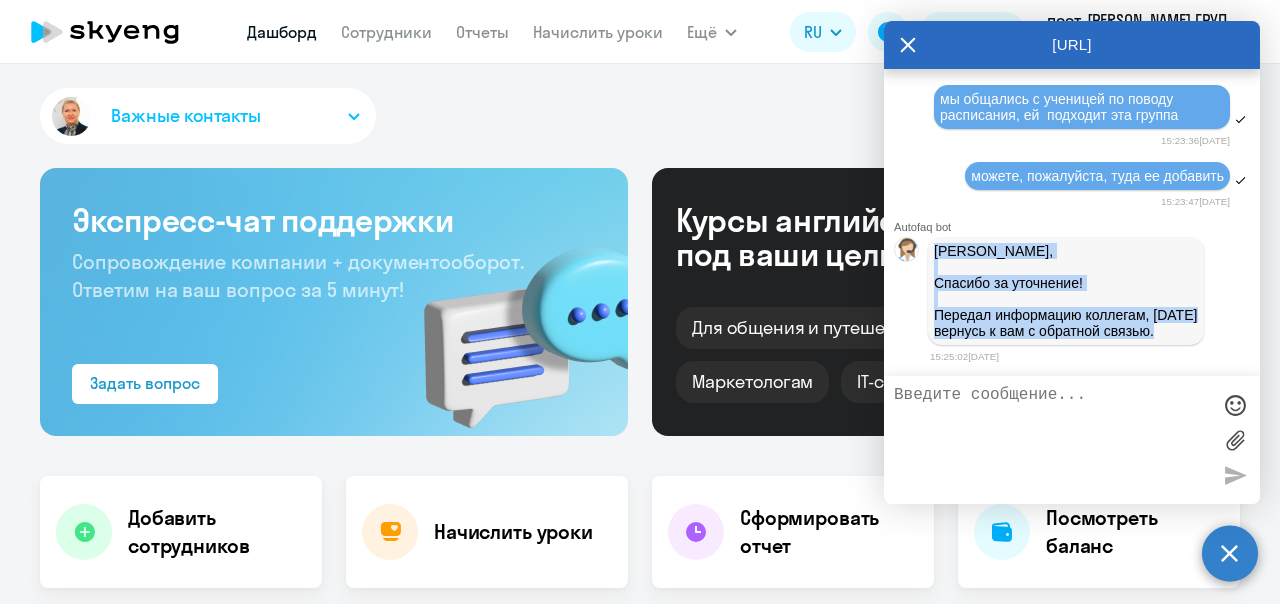 copy on "[PERSON_NAME], Спасибо за уточнение! Передал информацию коллегам, [DATE] вернусь к вам с обратной связью." 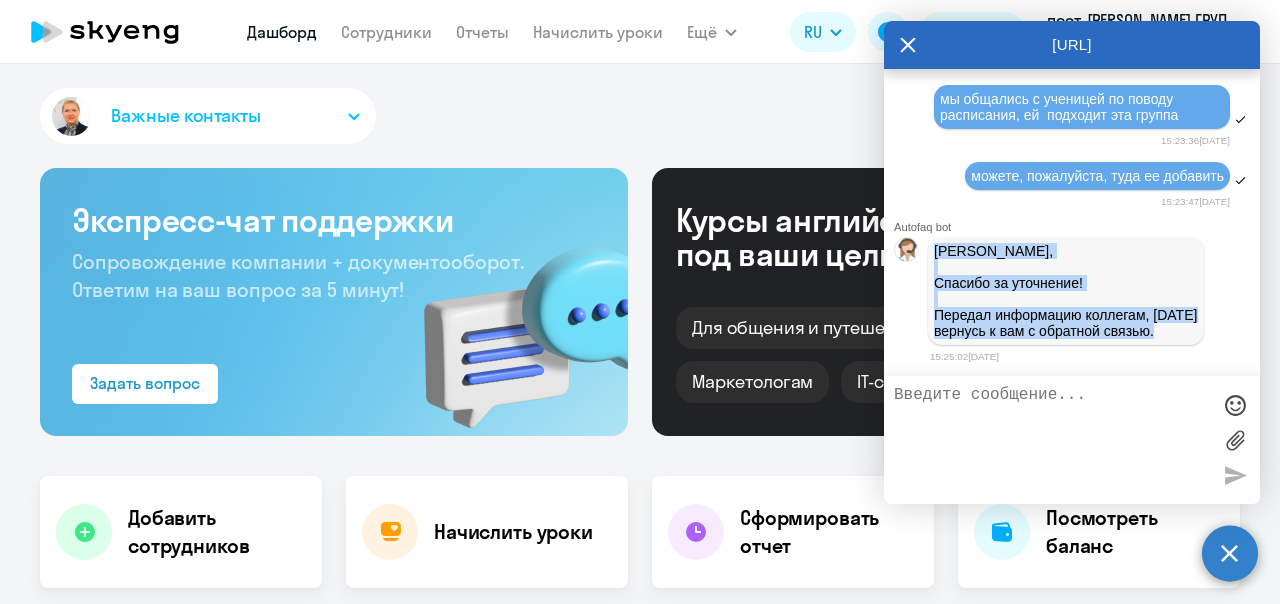 scroll, scrollTop: 68080, scrollLeft: 0, axis: vertical 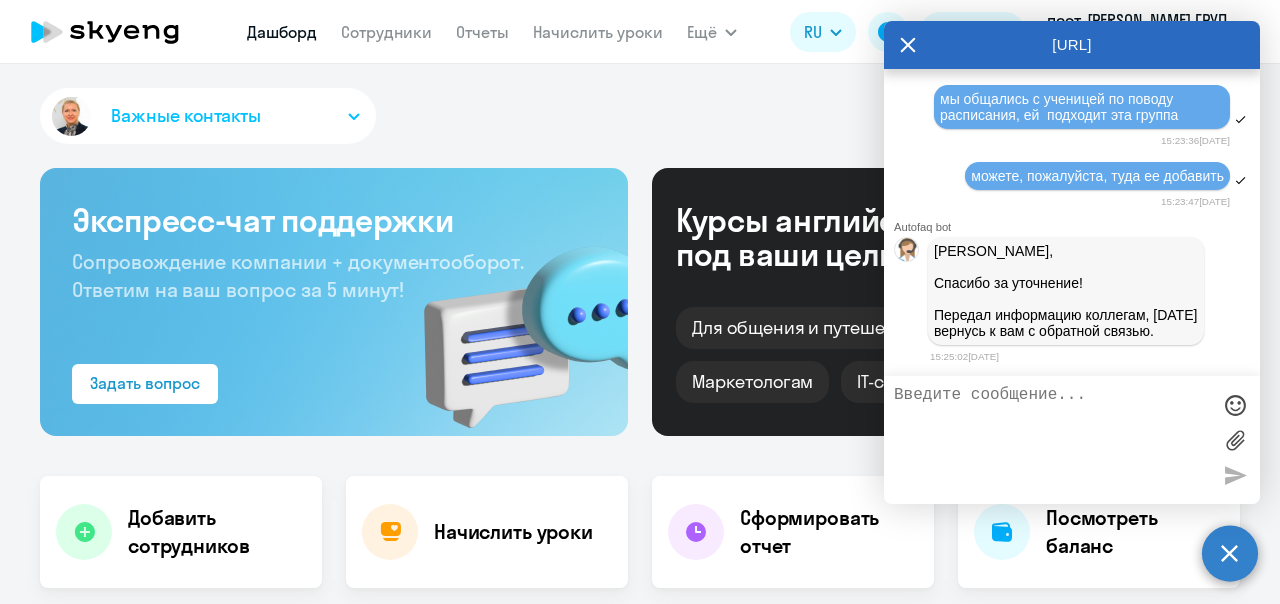 click at bounding box center (1052, 440) 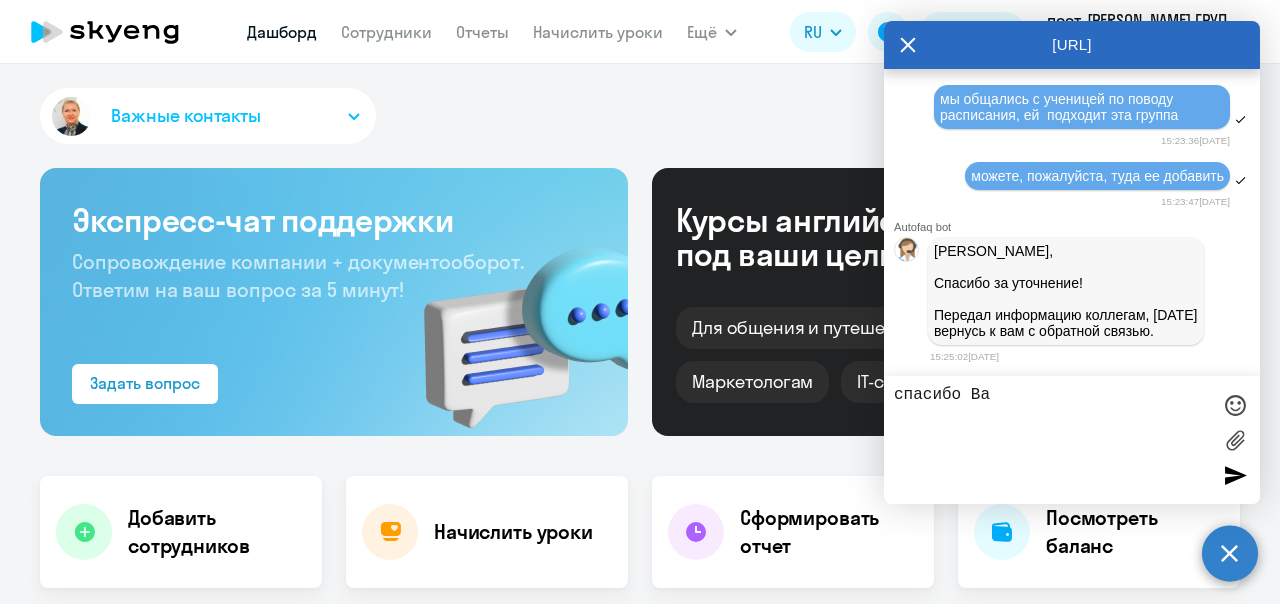 type on "спасибо [PERSON_NAME]" 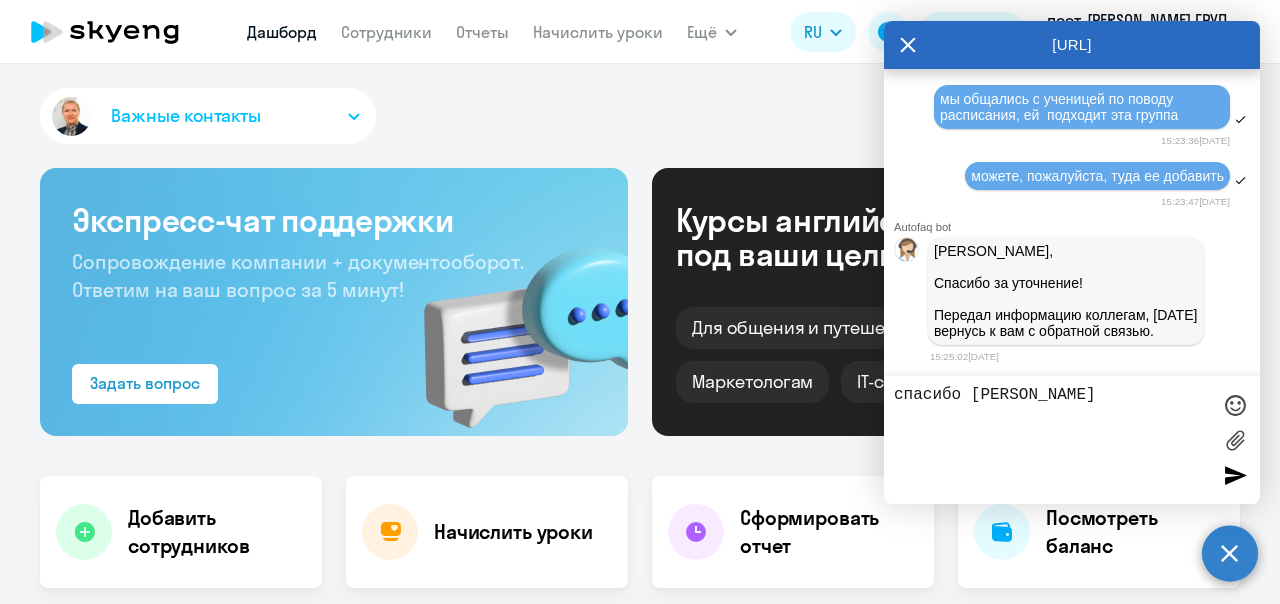 type 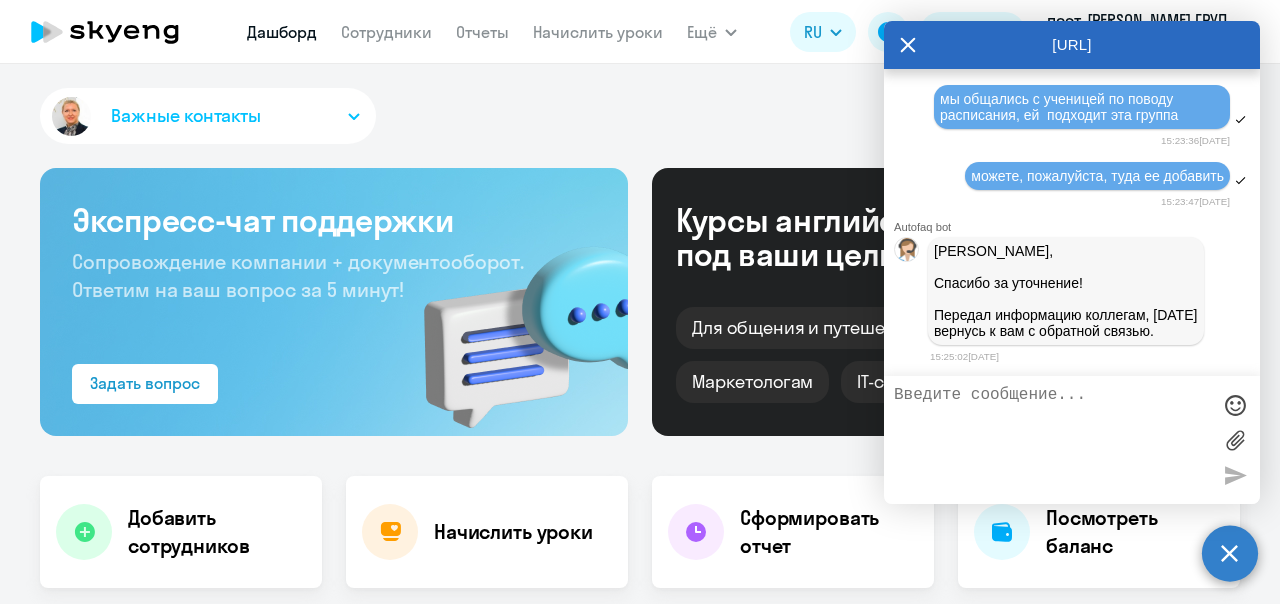 scroll, scrollTop: 68141, scrollLeft: 0, axis: vertical 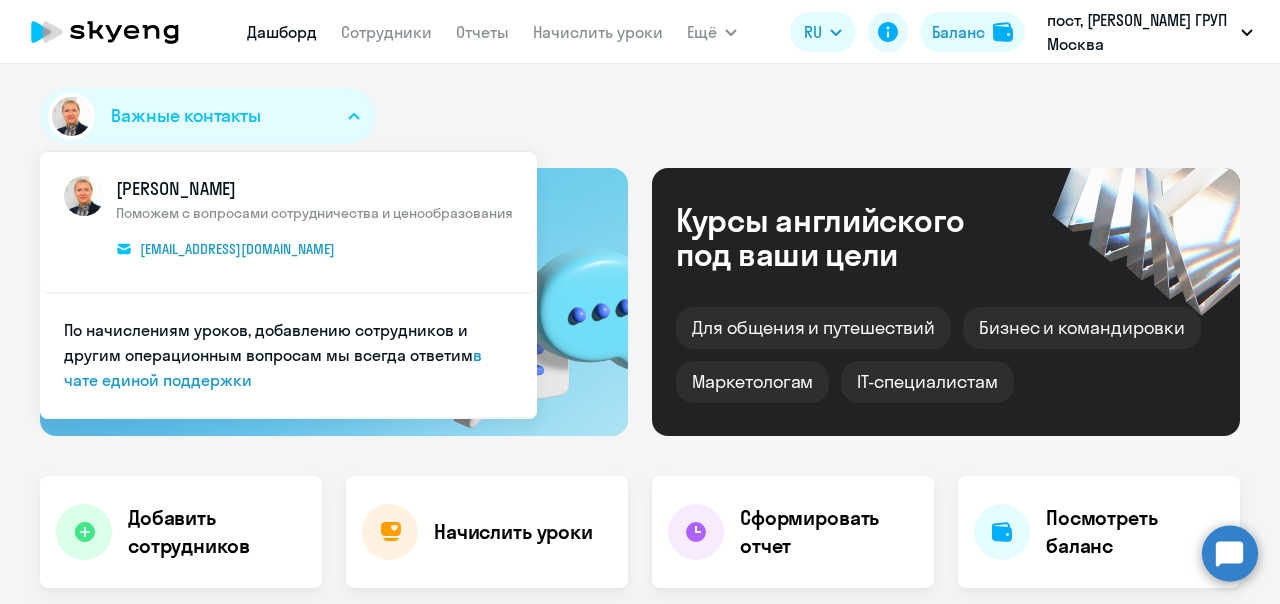 select on "30" 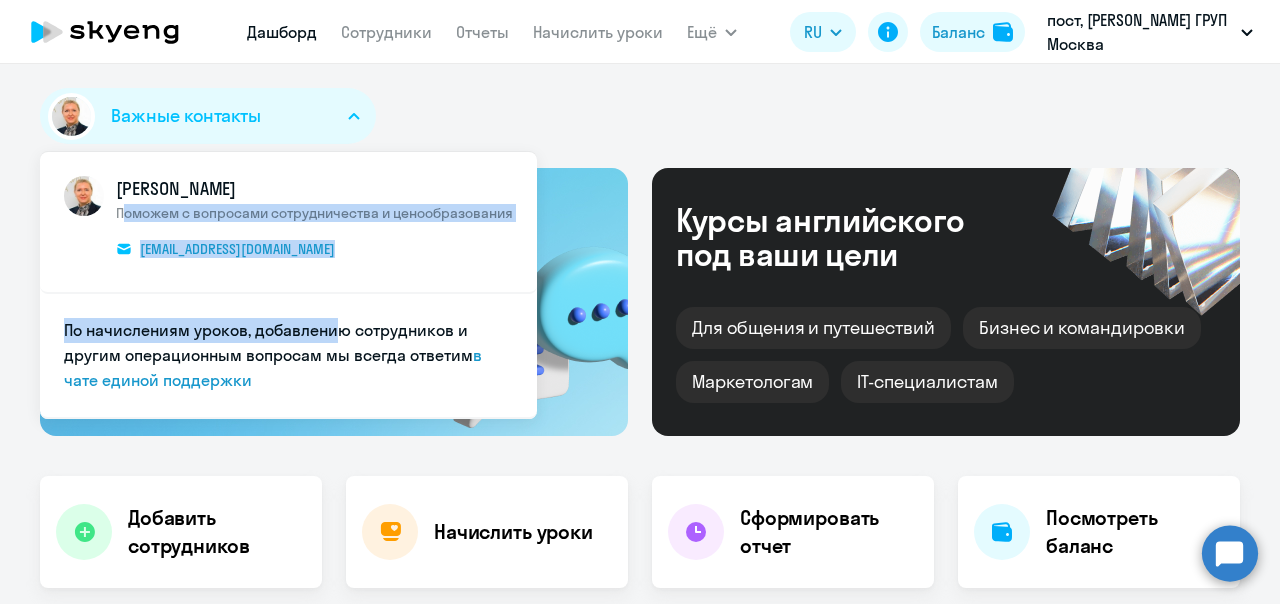 drag, startPoint x: 113, startPoint y: 219, endPoint x: 323, endPoint y: 296, distance: 223.67163 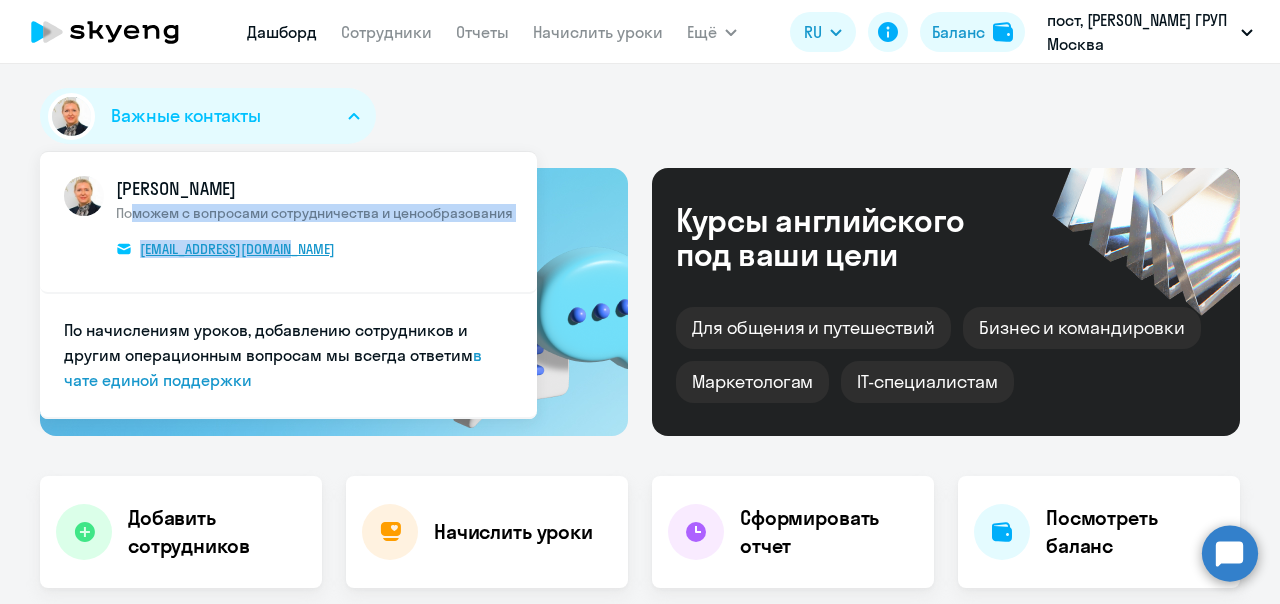 drag, startPoint x: 128, startPoint y: 223, endPoint x: 304, endPoint y: 257, distance: 179.25401 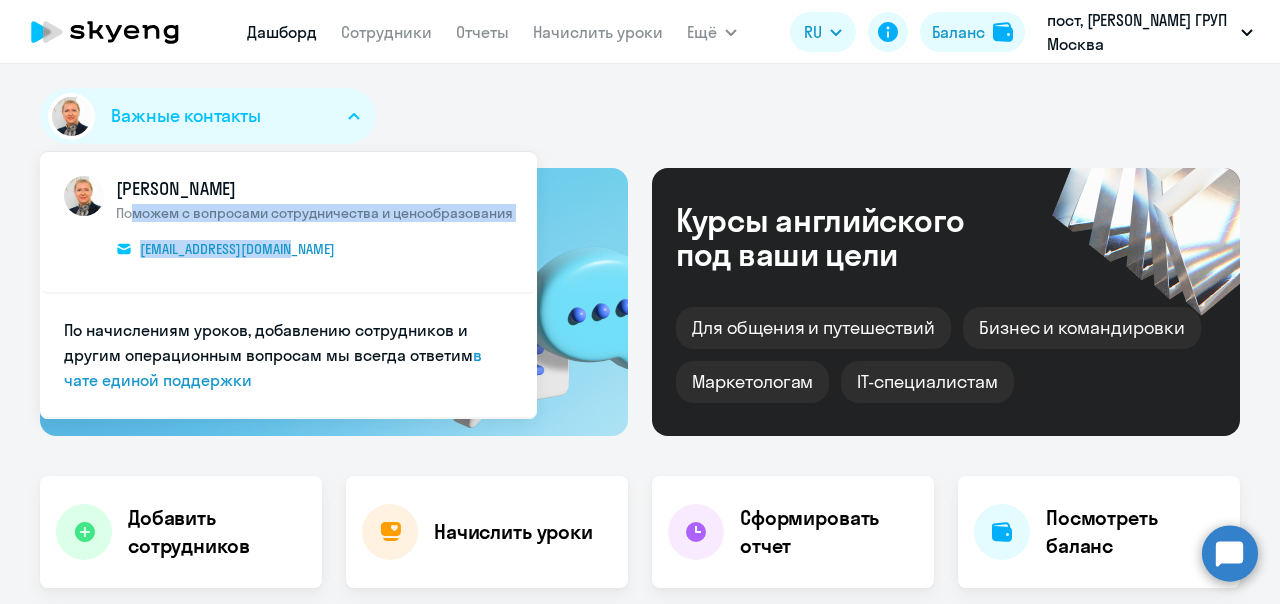 click on "alla.ivanova@skyeng.ru" at bounding box center (233, 249) 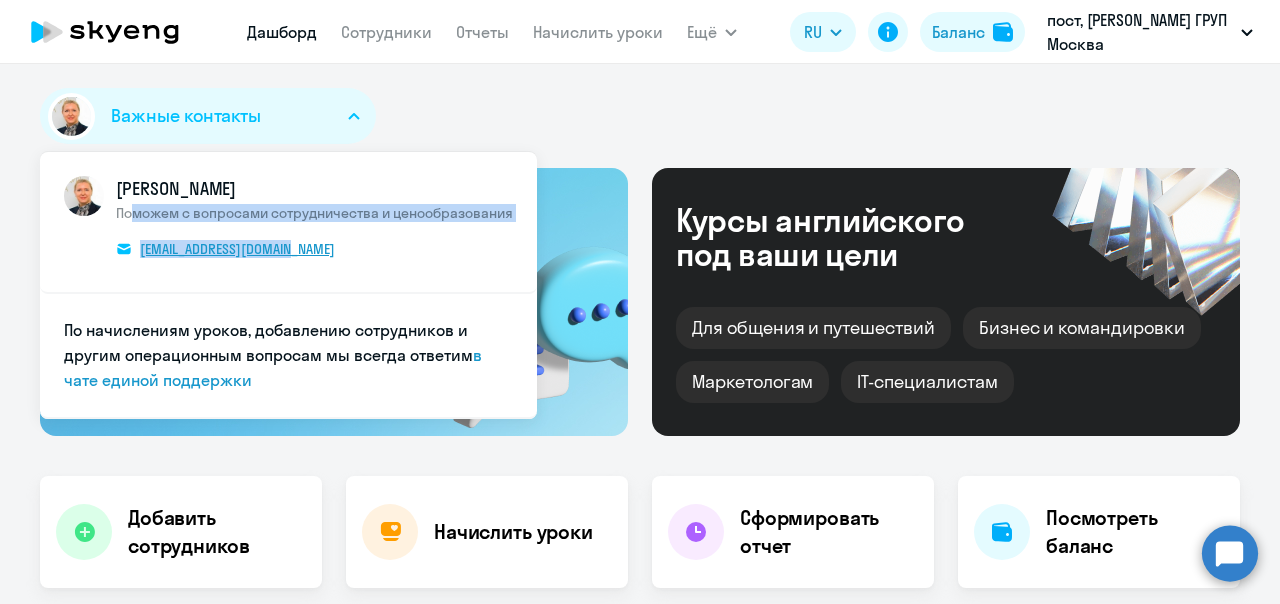 click on "alla.ivanova@skyeng.ru" at bounding box center [233, 249] 